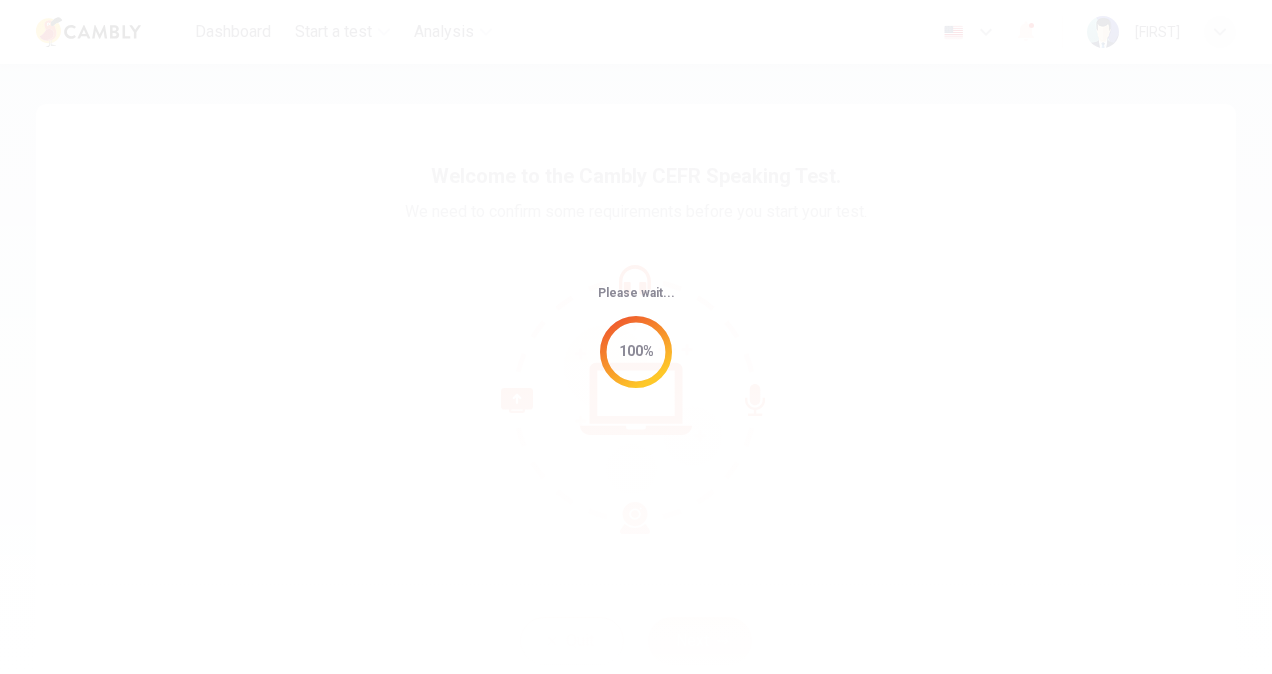 scroll, scrollTop: 0, scrollLeft: 0, axis: both 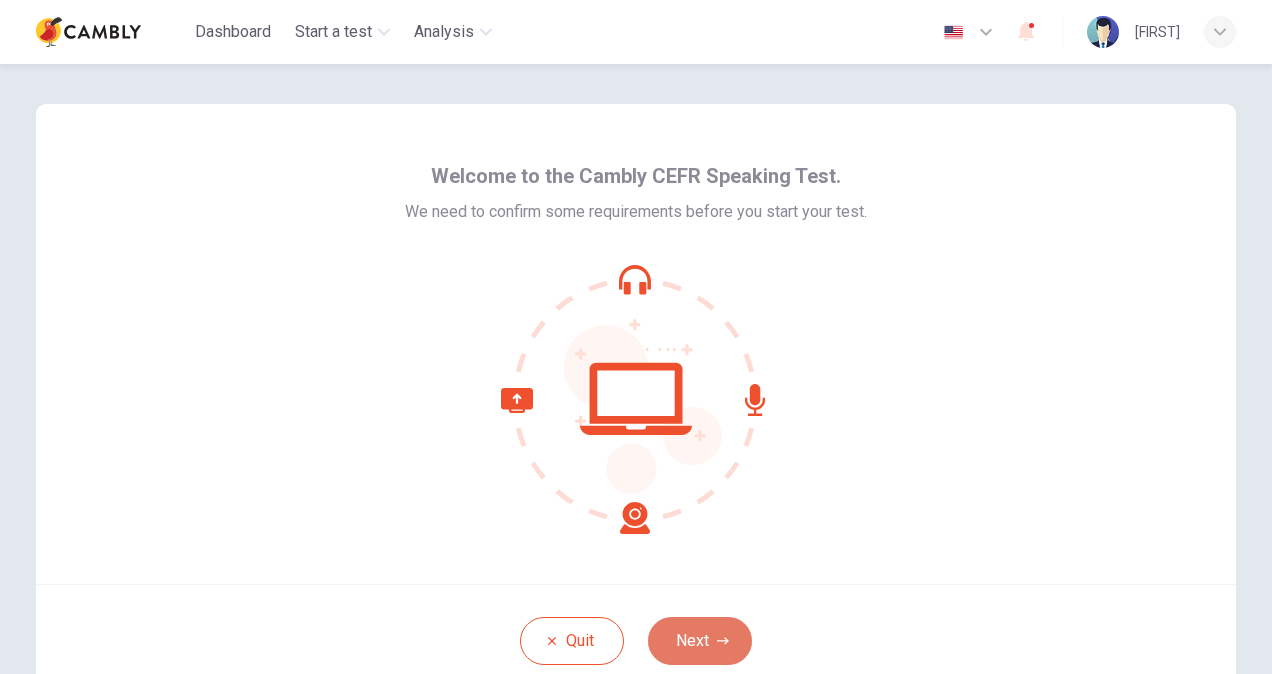 click on "Next" at bounding box center [700, 641] 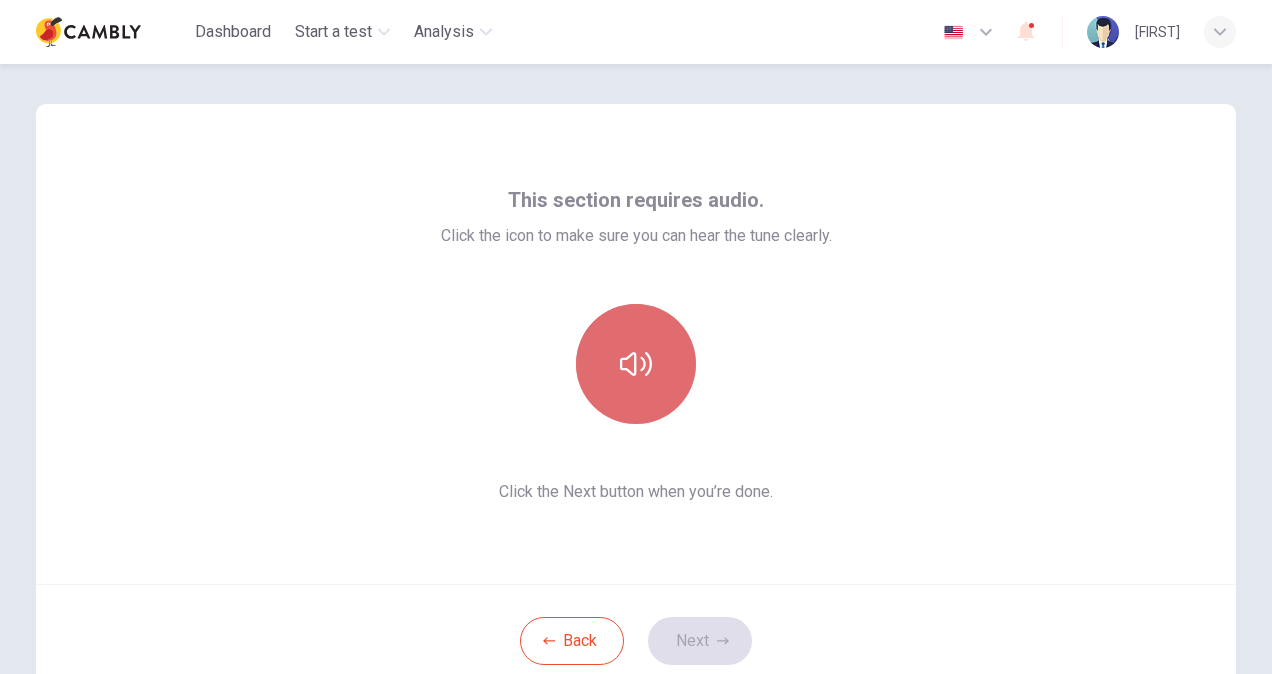 click at bounding box center [636, 364] 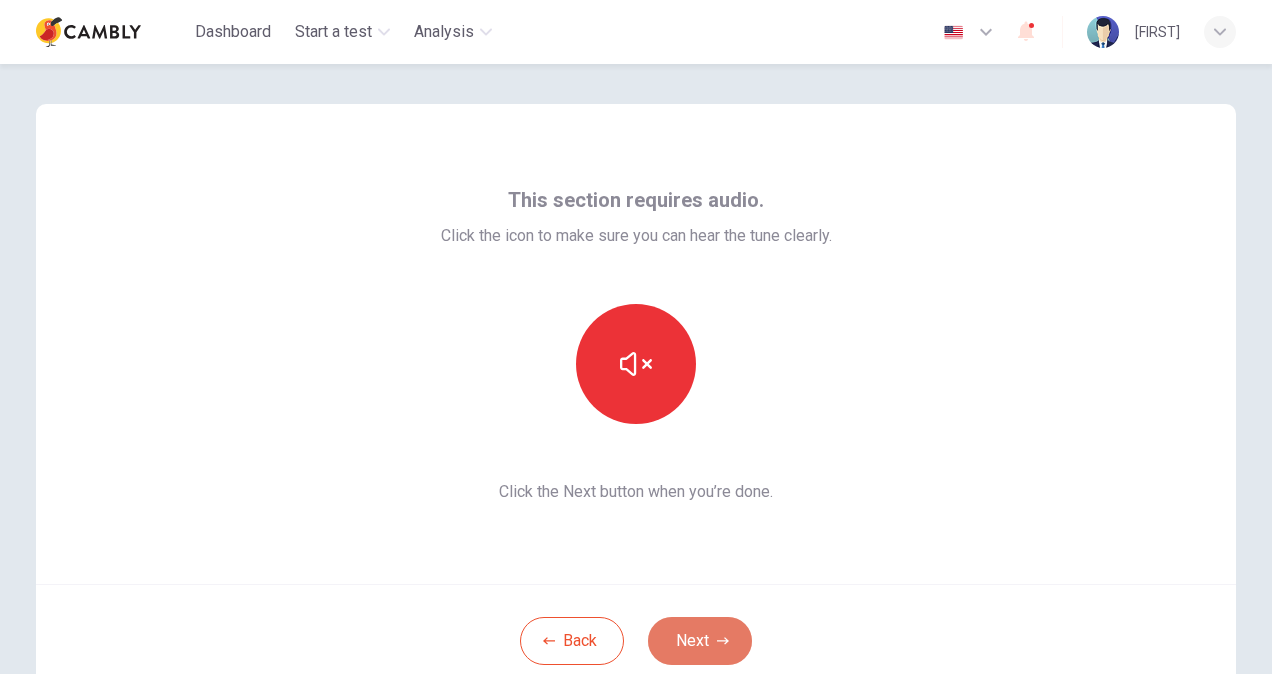 click on "Next" at bounding box center (700, 641) 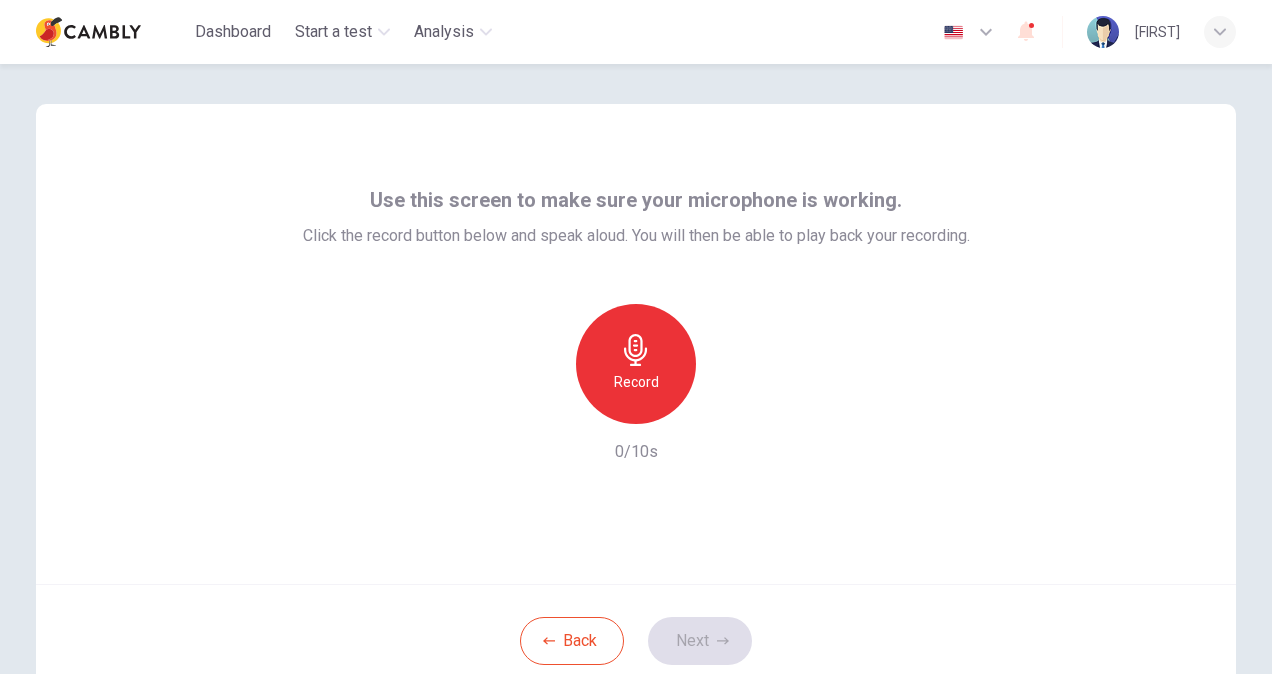click on "Record" at bounding box center (636, 382) 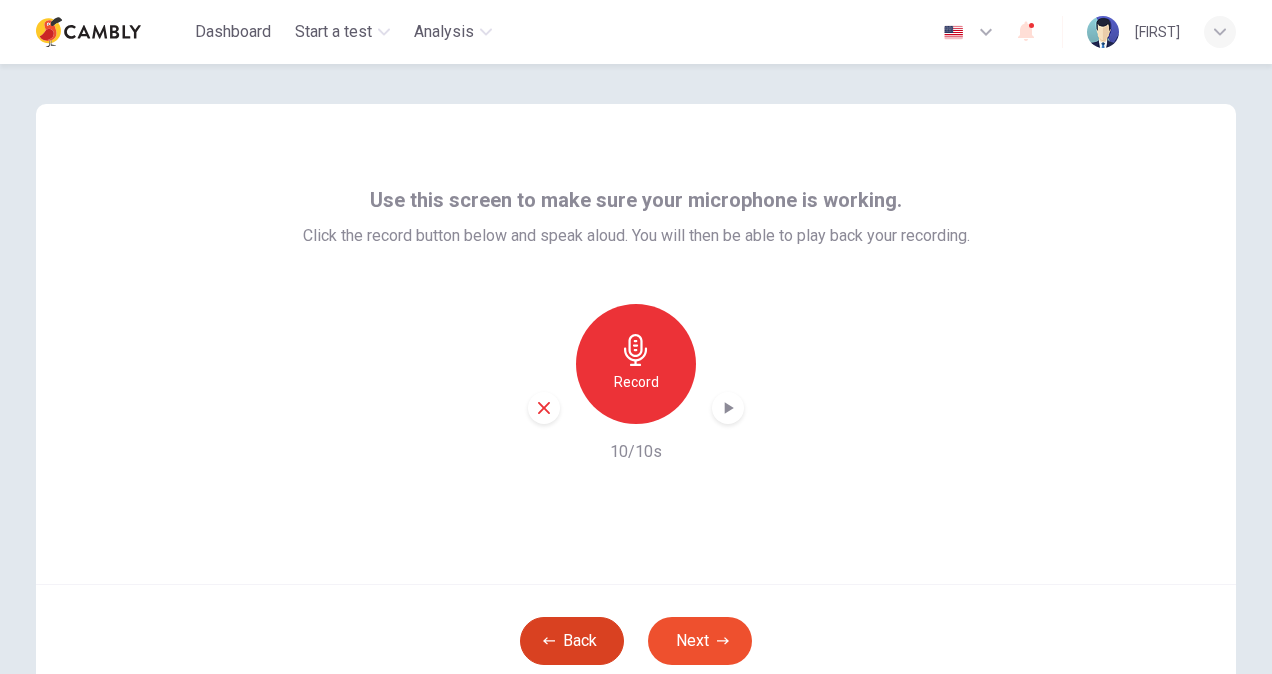 click at bounding box center (549, 640) 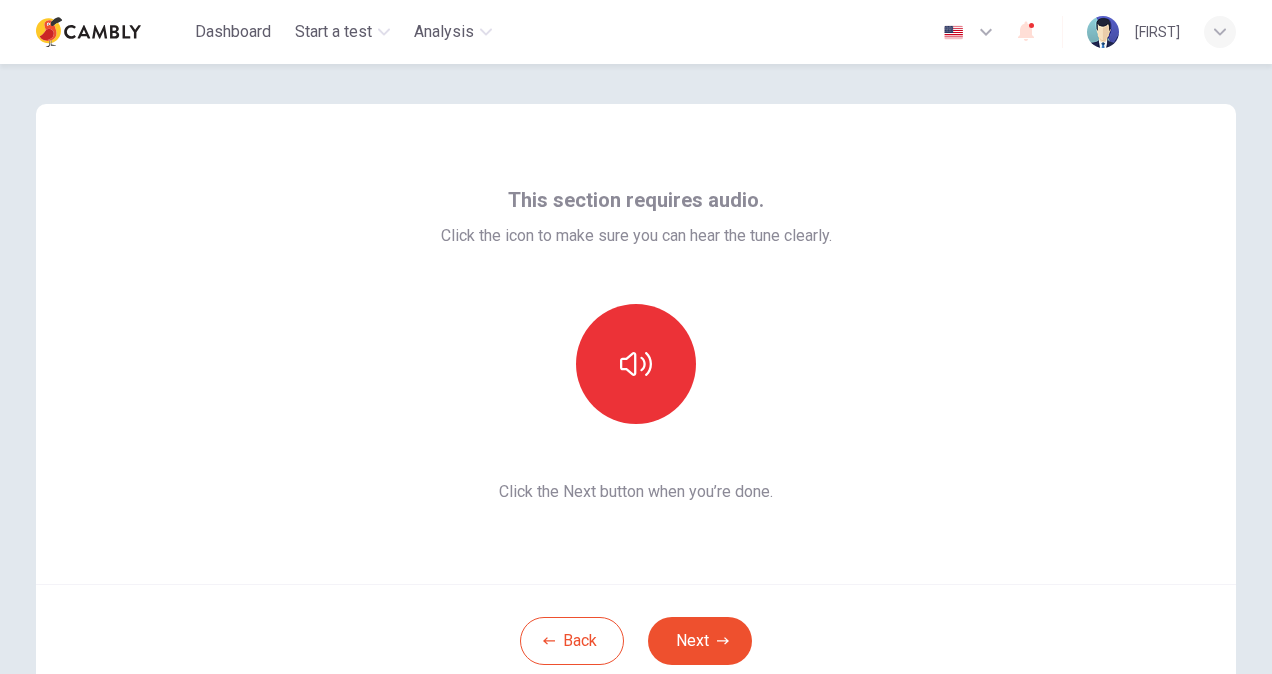 click at bounding box center (1026, 31) 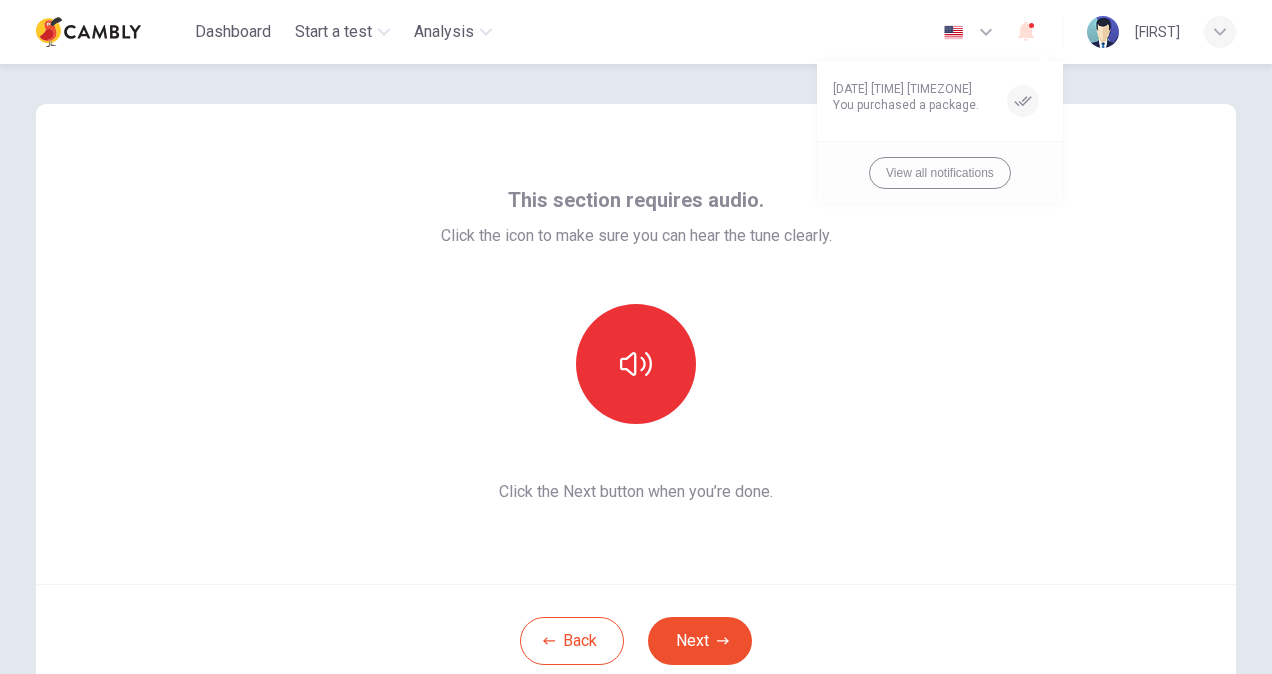 click at bounding box center [636, 337] 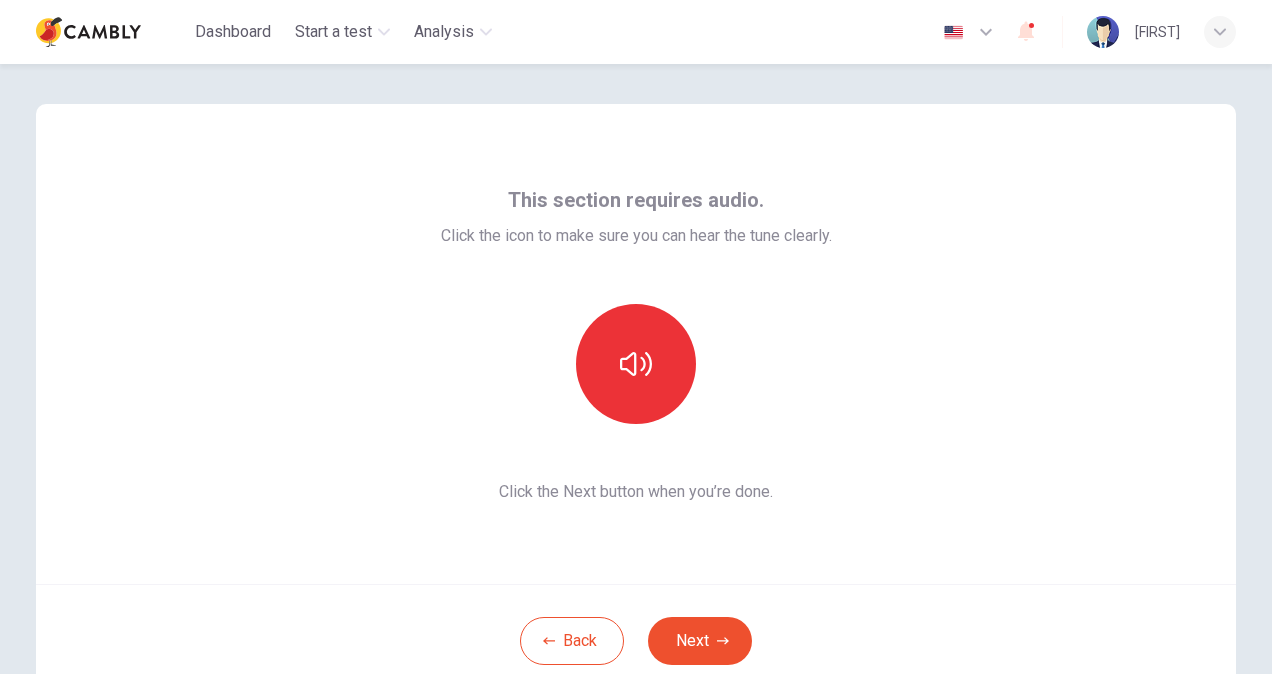 drag, startPoint x: 1182, startPoint y: 0, endPoint x: 418, endPoint y: 392, distance: 858.6967 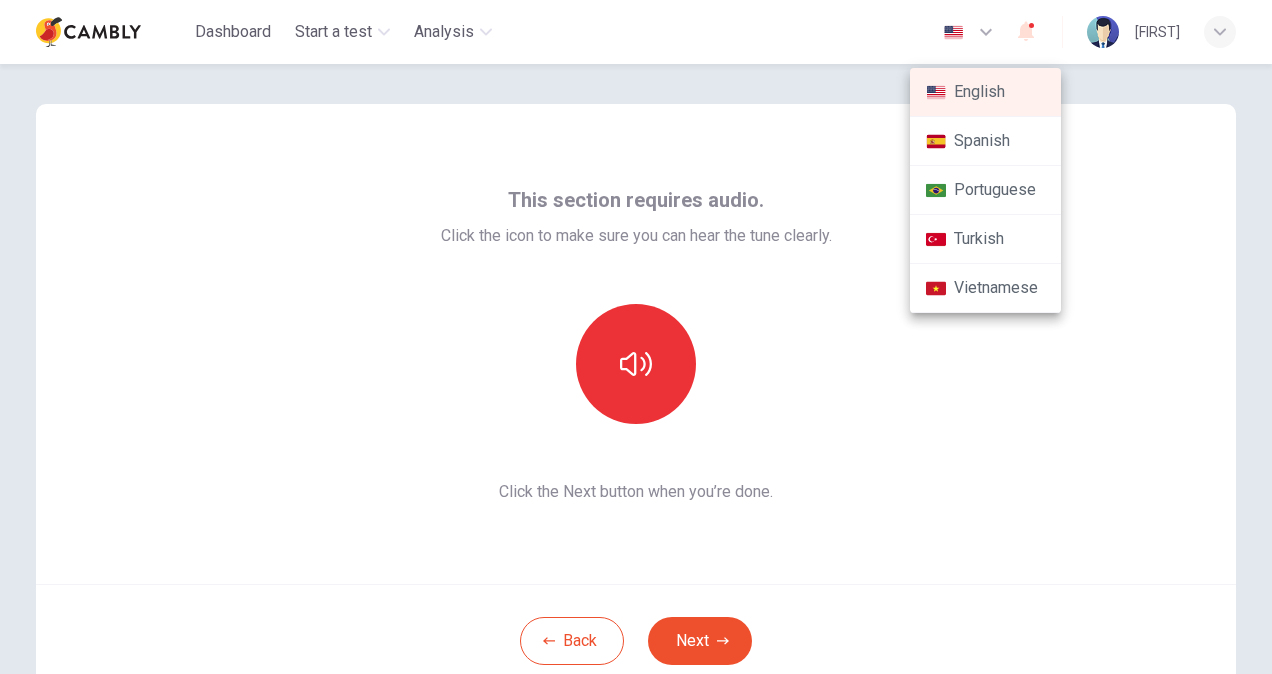 click on "Turkish" at bounding box center (985, 239) 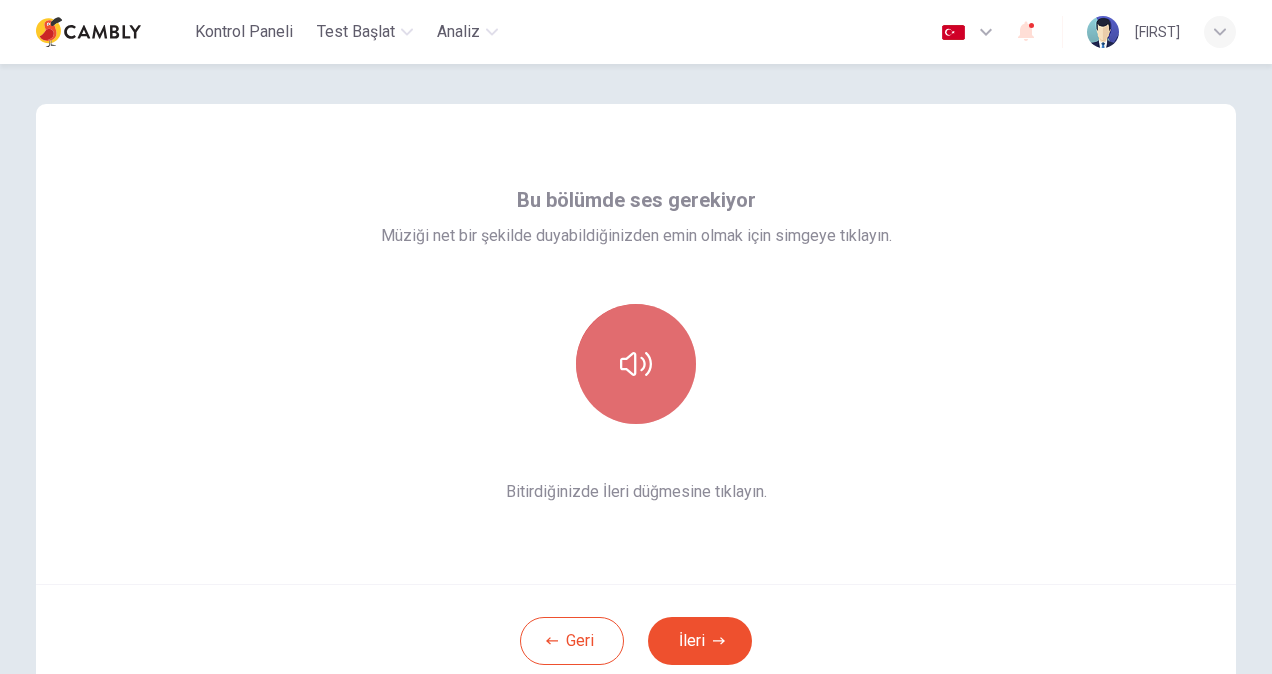 click at bounding box center (636, 364) 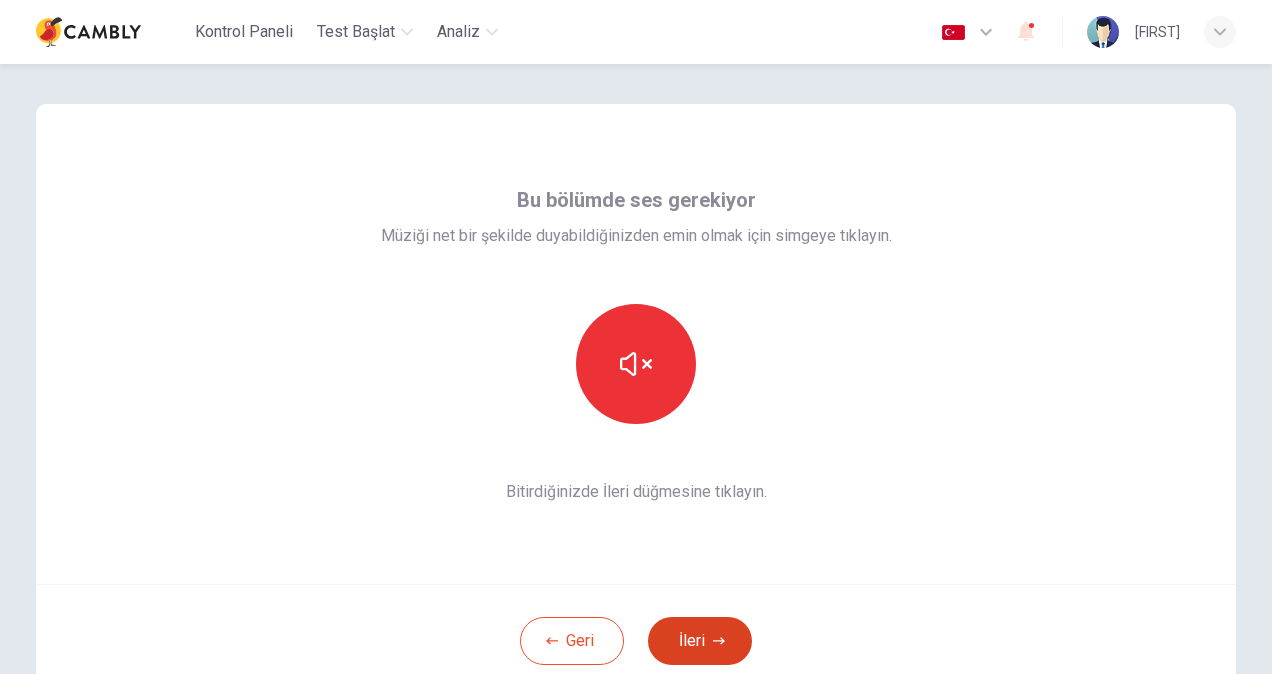 click at bounding box center (719, 641) 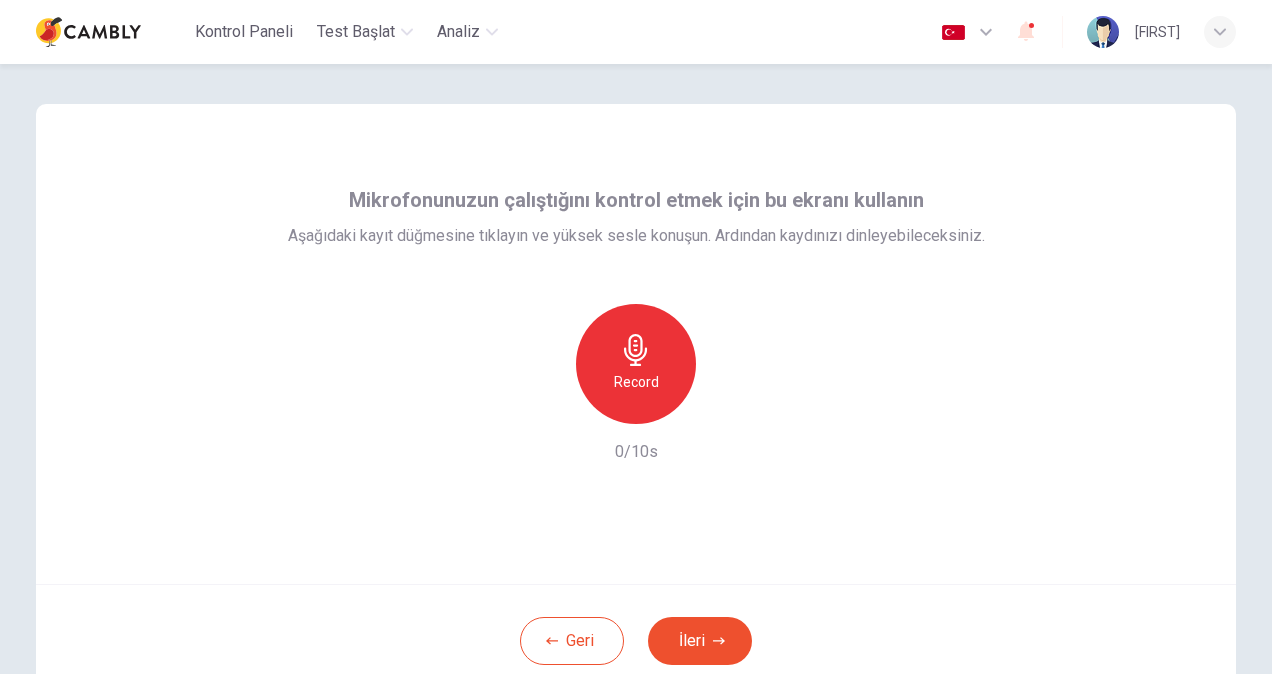 click on "Record" at bounding box center (636, 364) 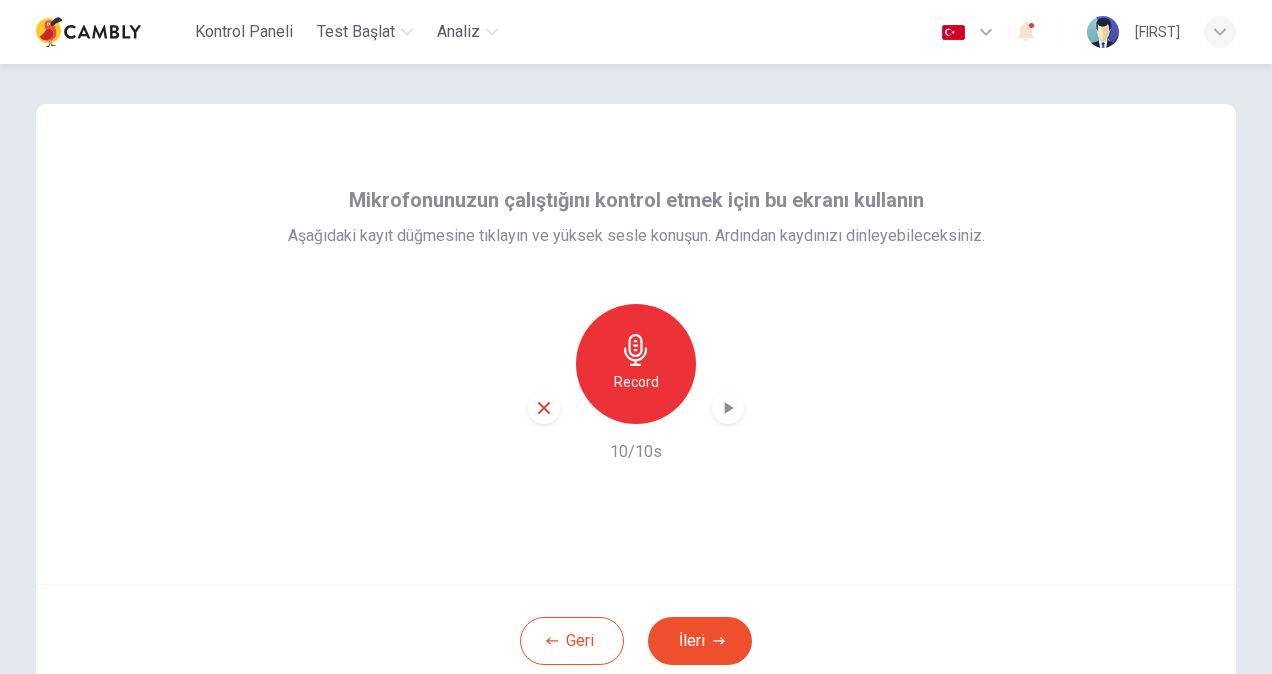 click on "Record" at bounding box center (636, 382) 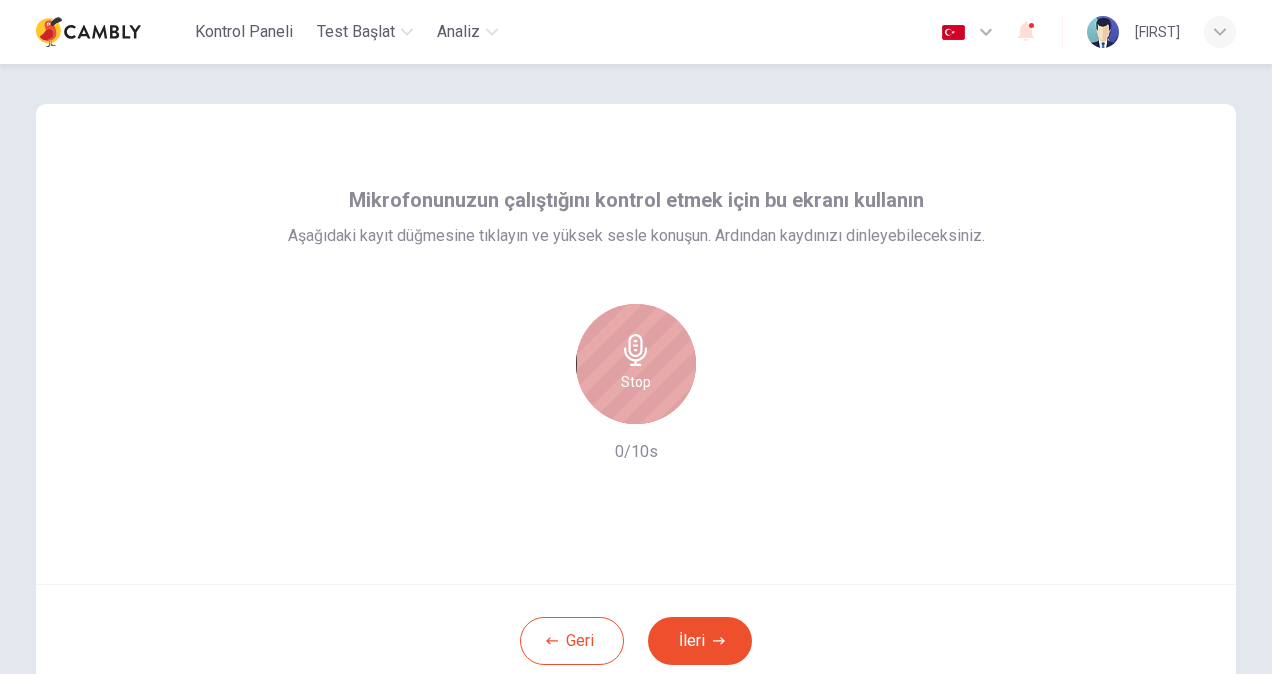 click on "Stop" at bounding box center [636, 364] 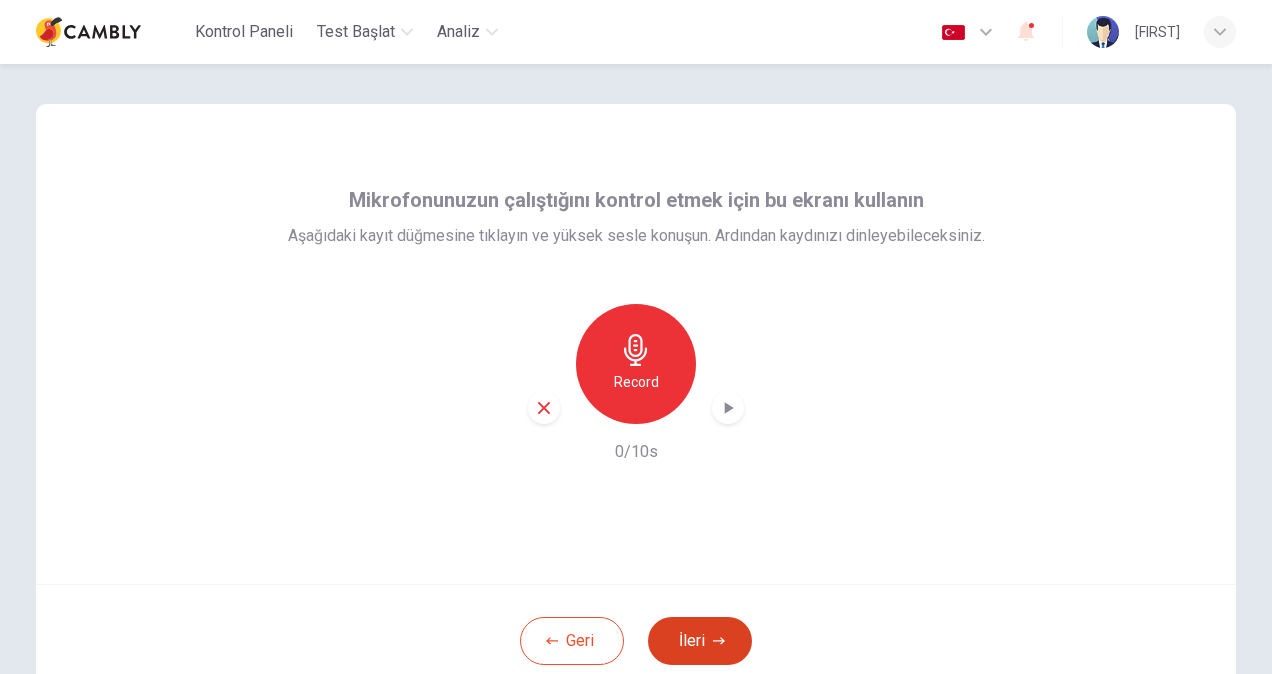 click at bounding box center (719, 641) 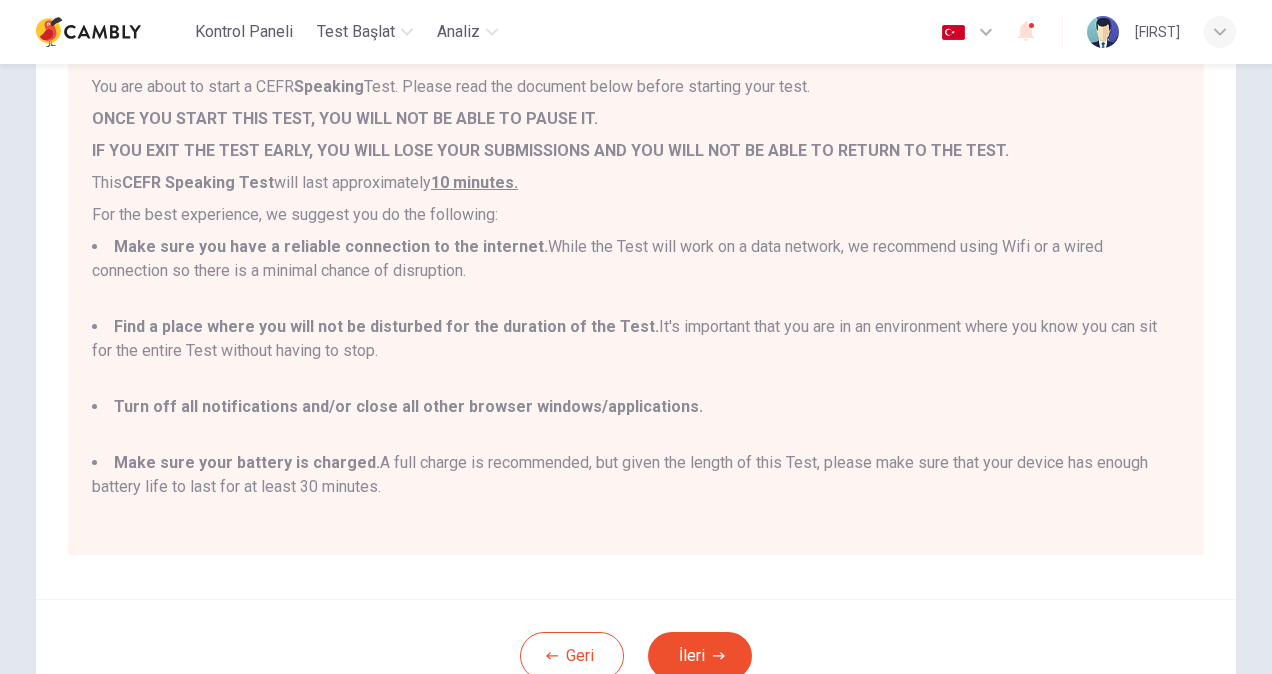 scroll, scrollTop: 300, scrollLeft: 0, axis: vertical 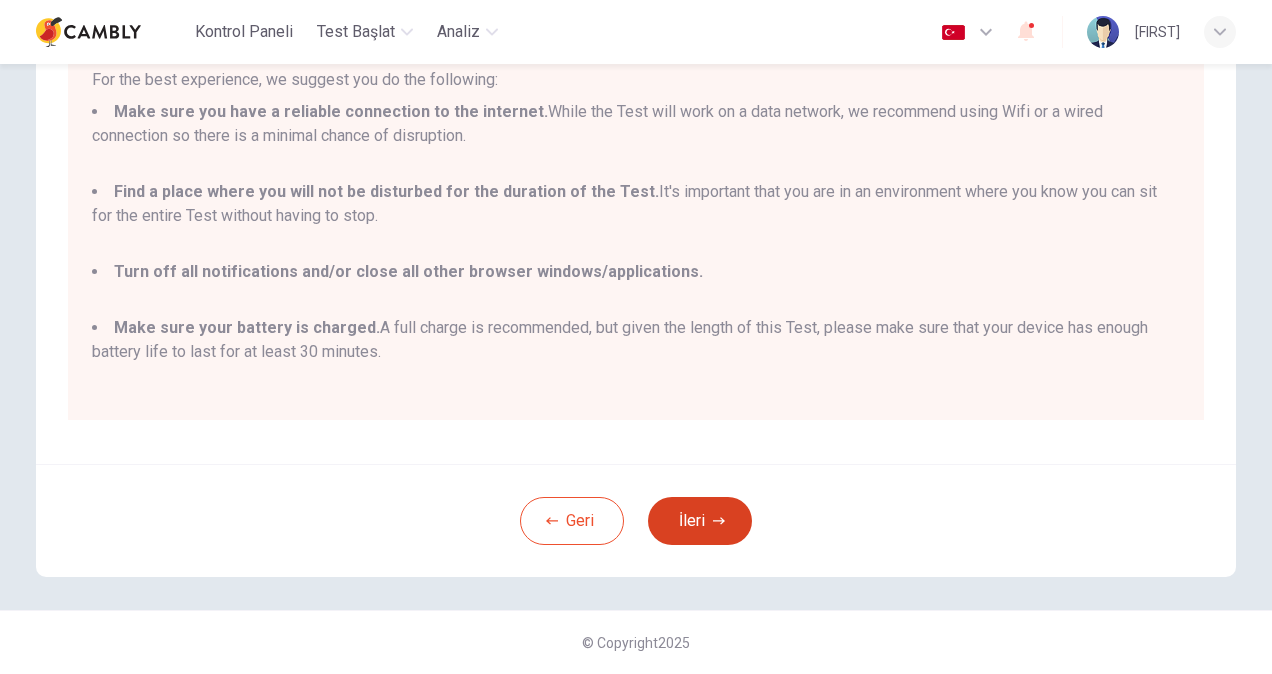 click on "İleri" at bounding box center (700, 521) 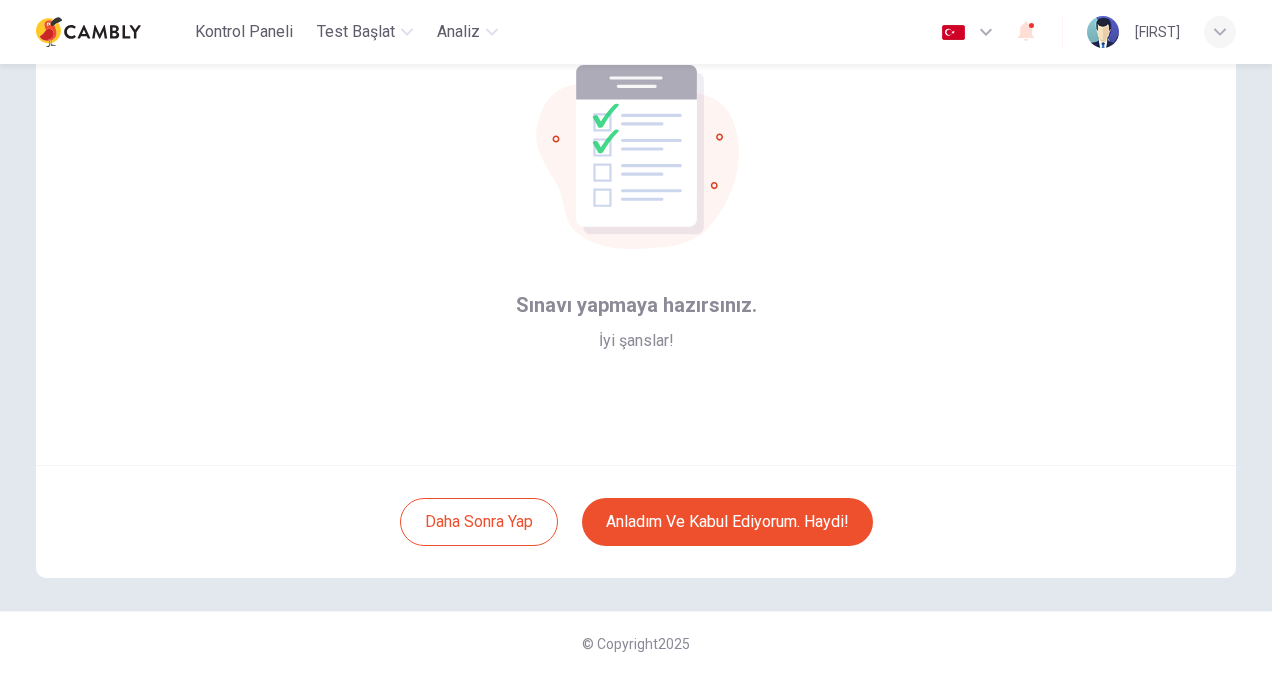scroll, scrollTop: 120, scrollLeft: 0, axis: vertical 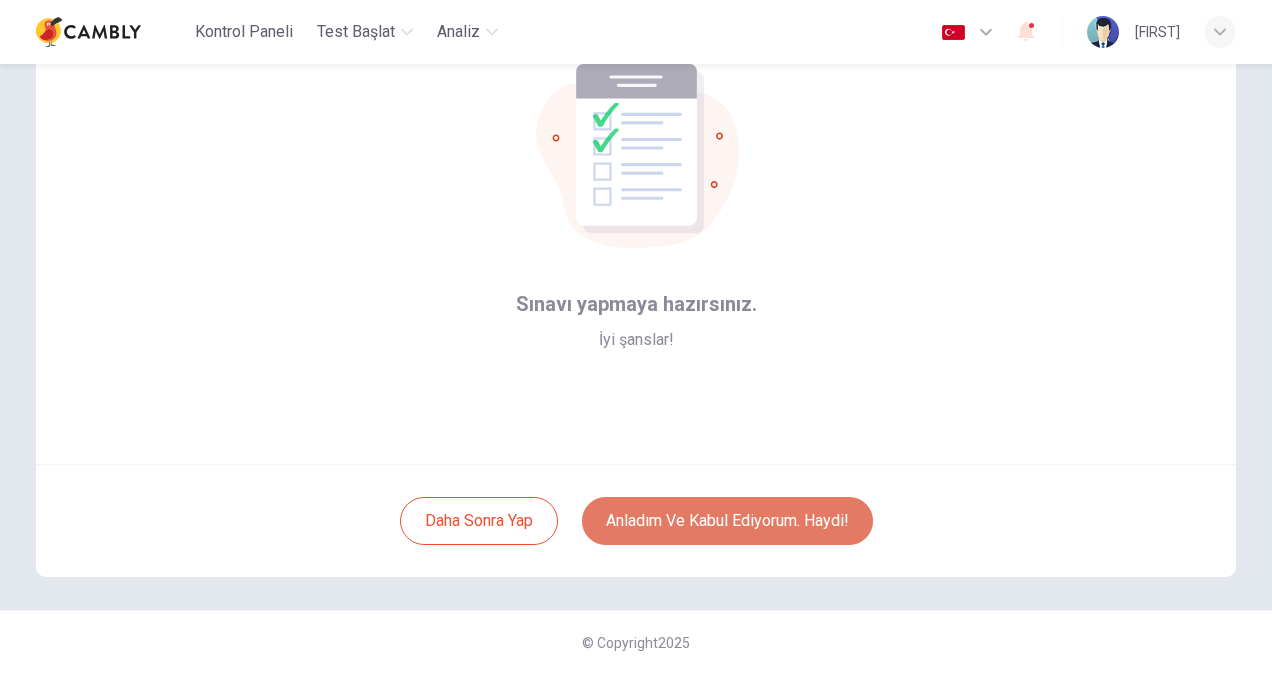 click on "Anladım ve kabul ediyorum. Haydi!" at bounding box center [727, 521] 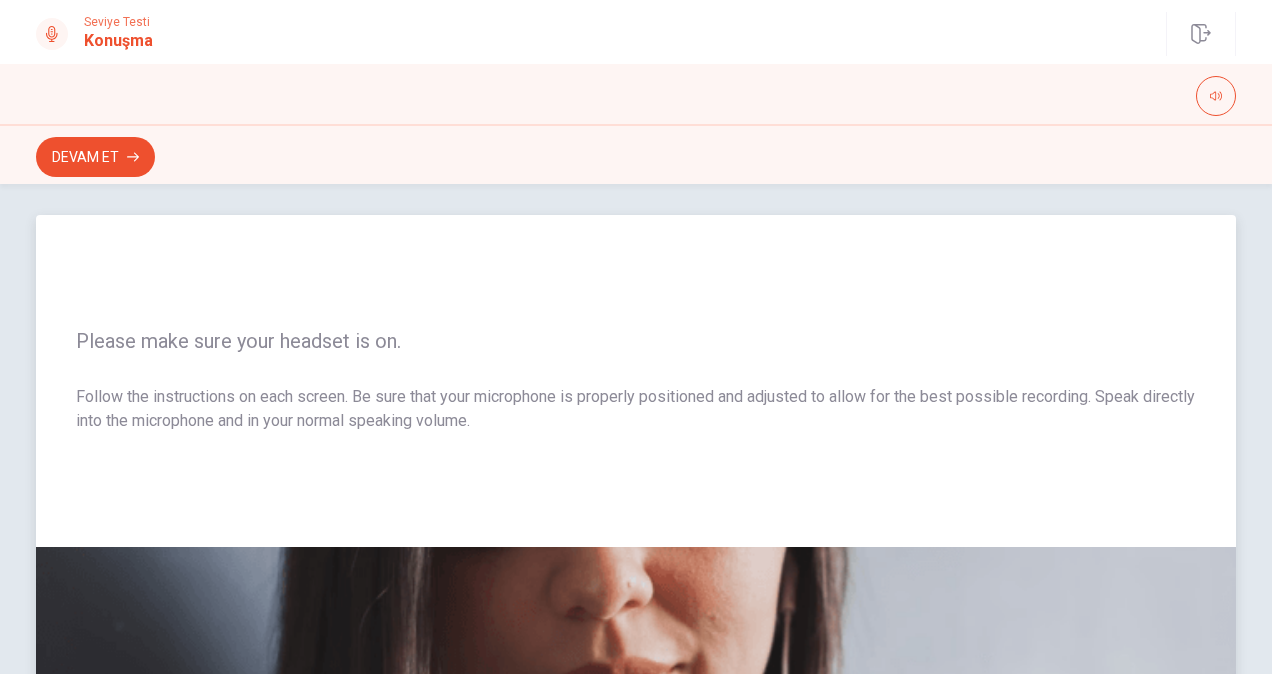 scroll, scrollTop: 0, scrollLeft: 0, axis: both 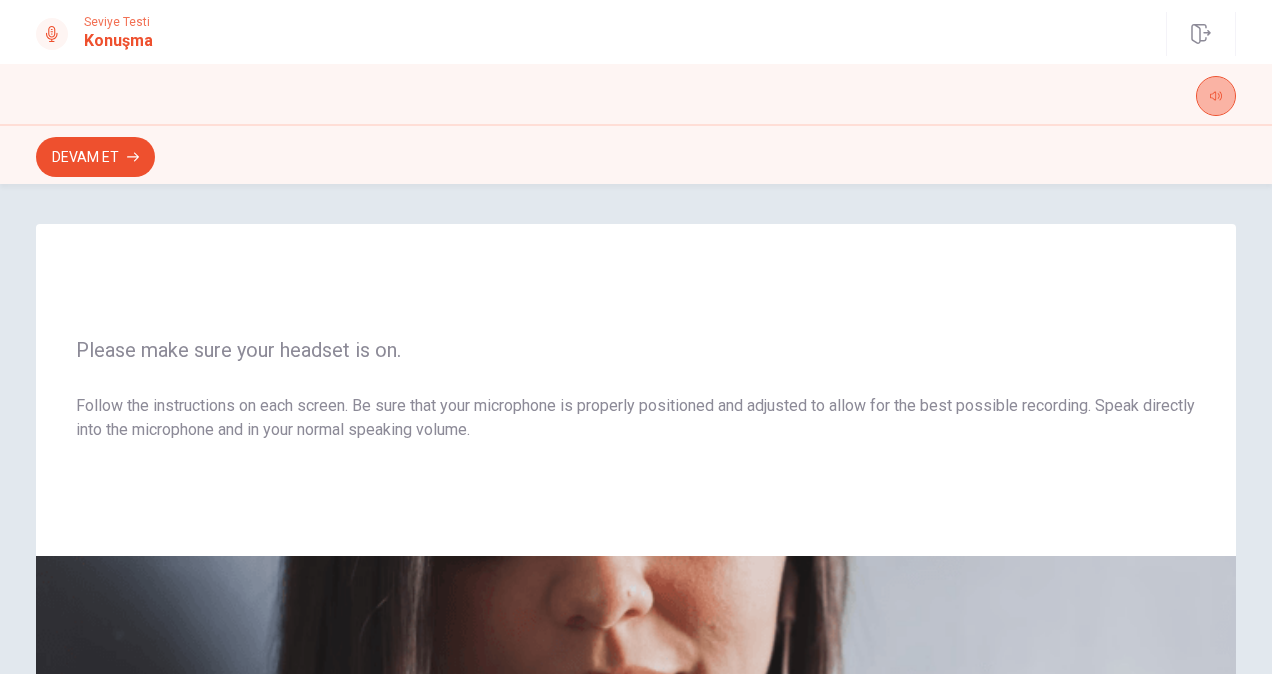 click at bounding box center (1216, 96) 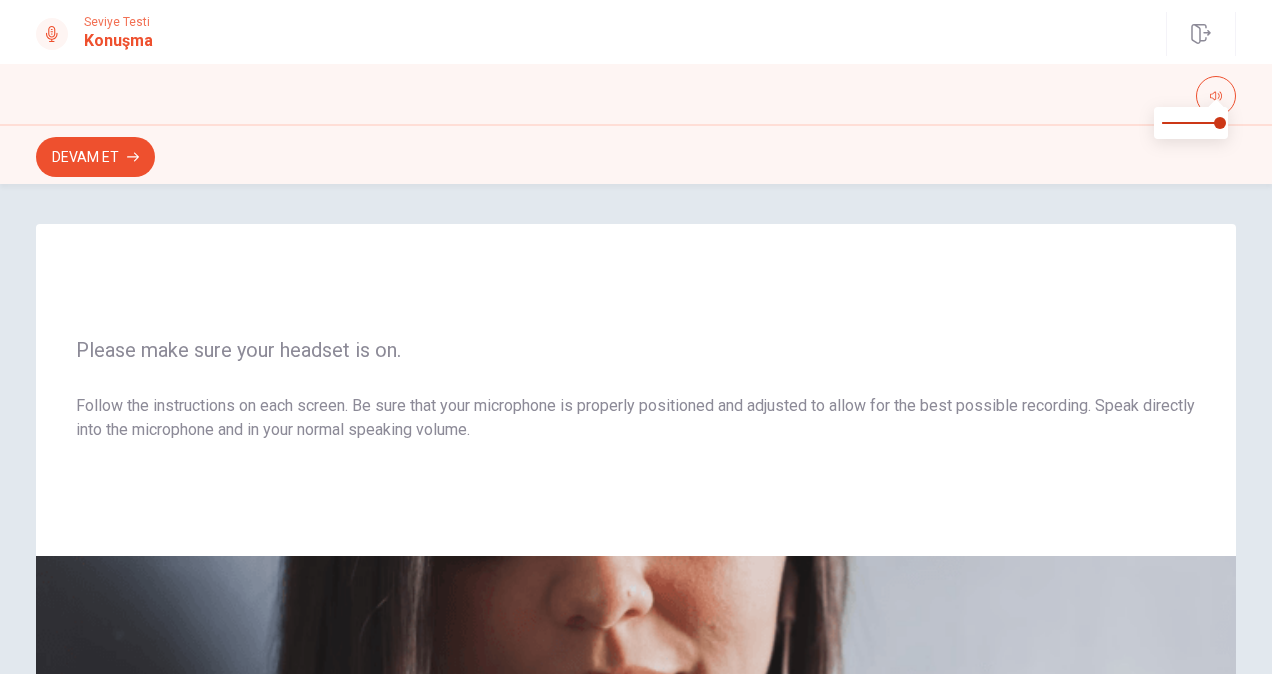 click at bounding box center [636, 96] 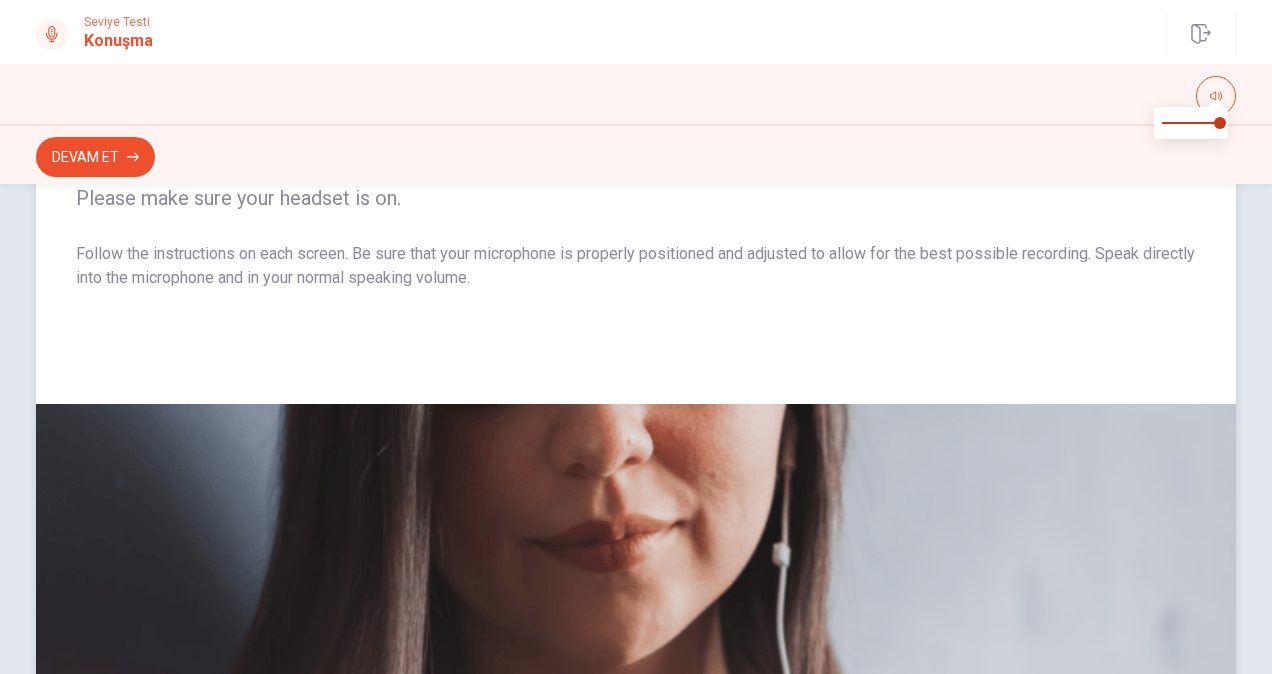 scroll, scrollTop: 0, scrollLeft: 0, axis: both 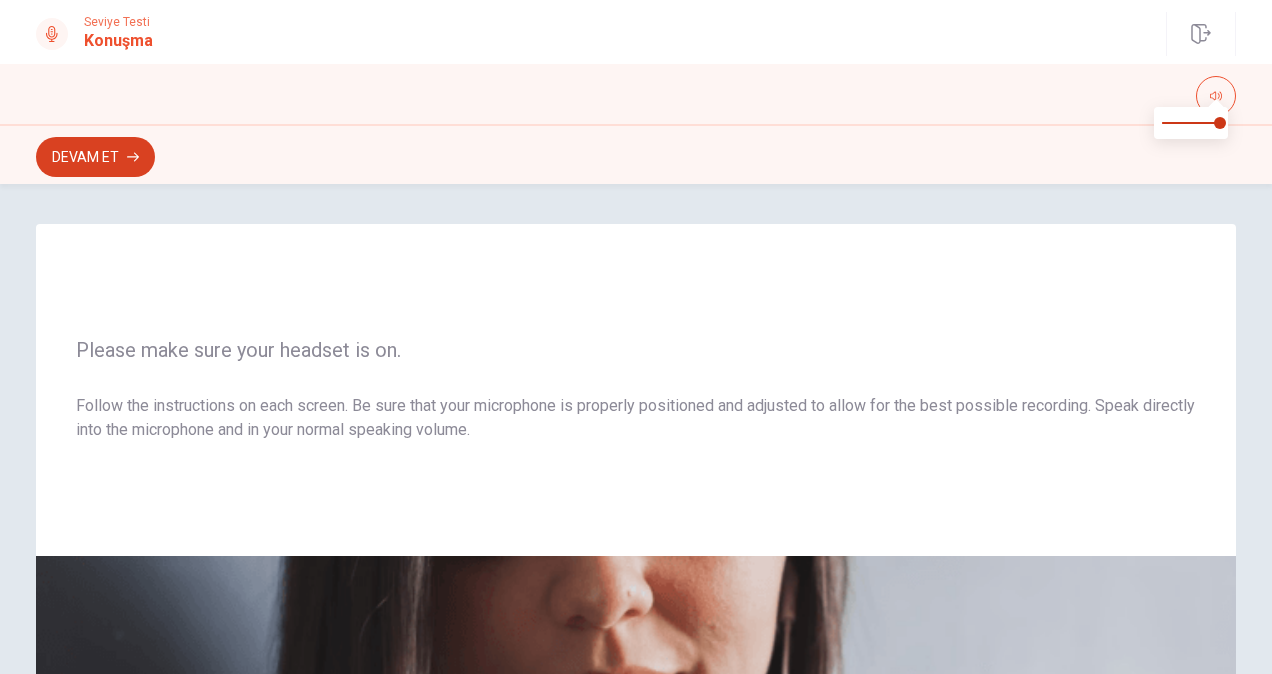 click on "Devam Et" at bounding box center [95, 157] 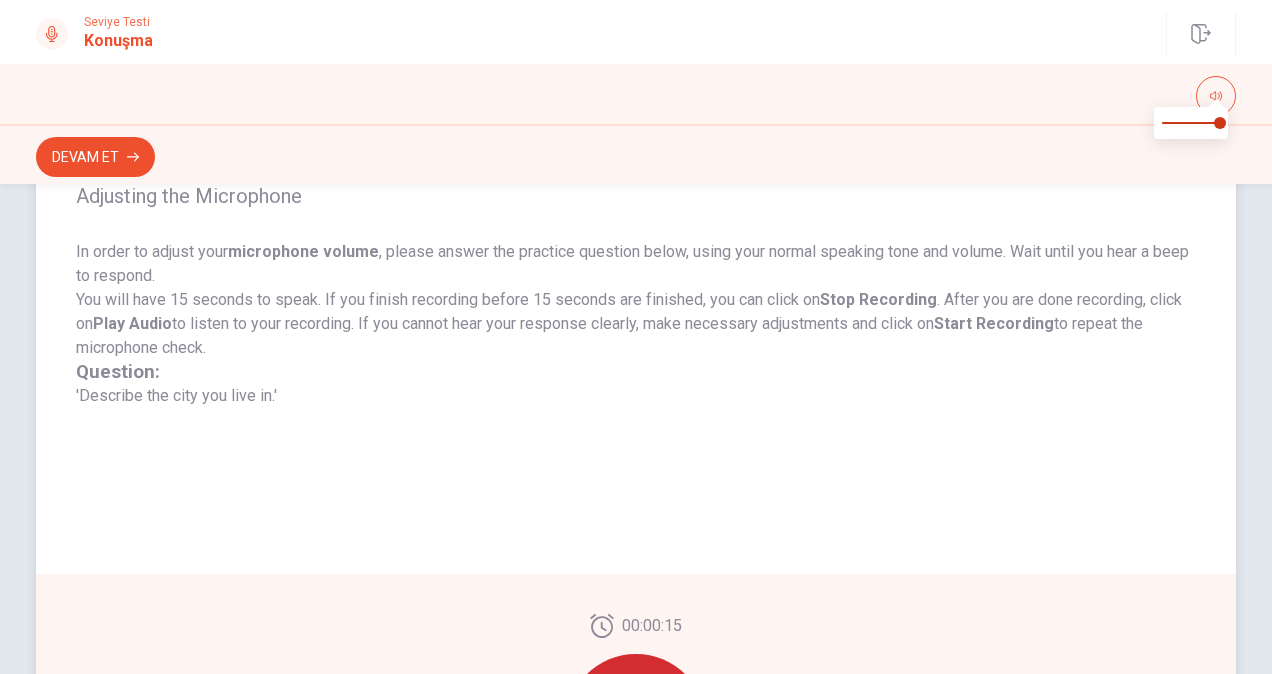 scroll, scrollTop: 106, scrollLeft: 0, axis: vertical 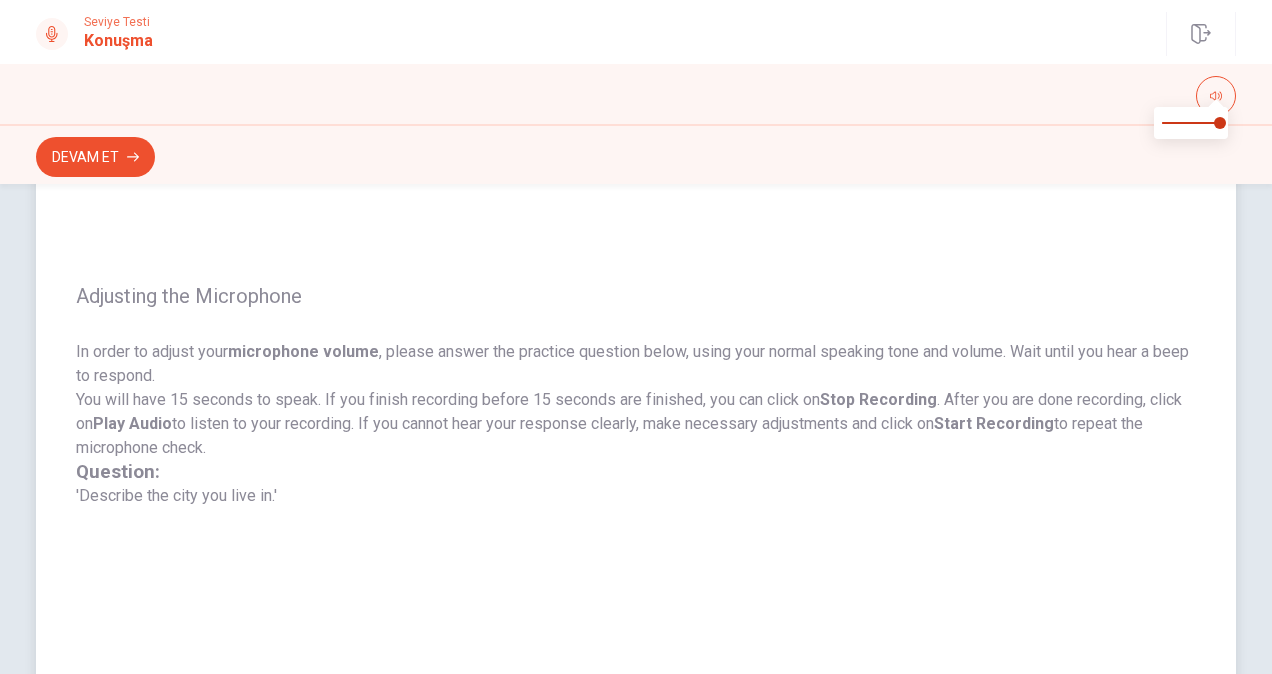 drag, startPoint x: 78, startPoint y: 495, endPoint x: 244, endPoint y: 493, distance: 166.01205 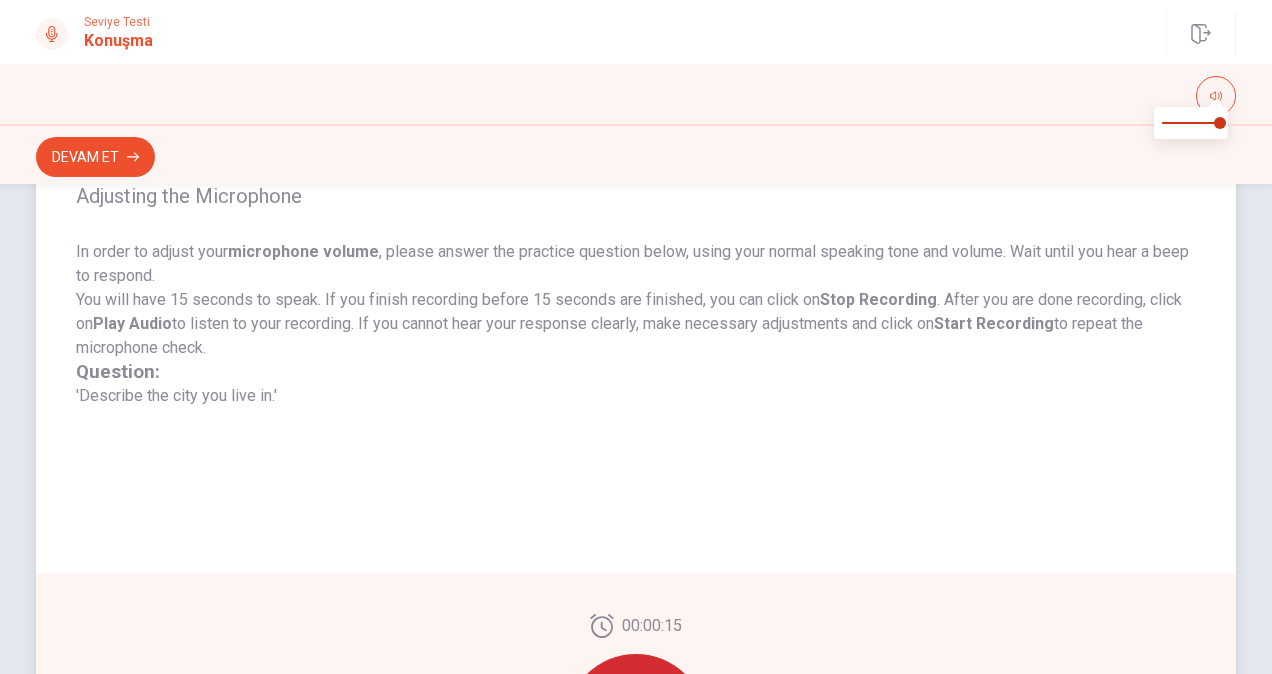 scroll, scrollTop: 506, scrollLeft: 0, axis: vertical 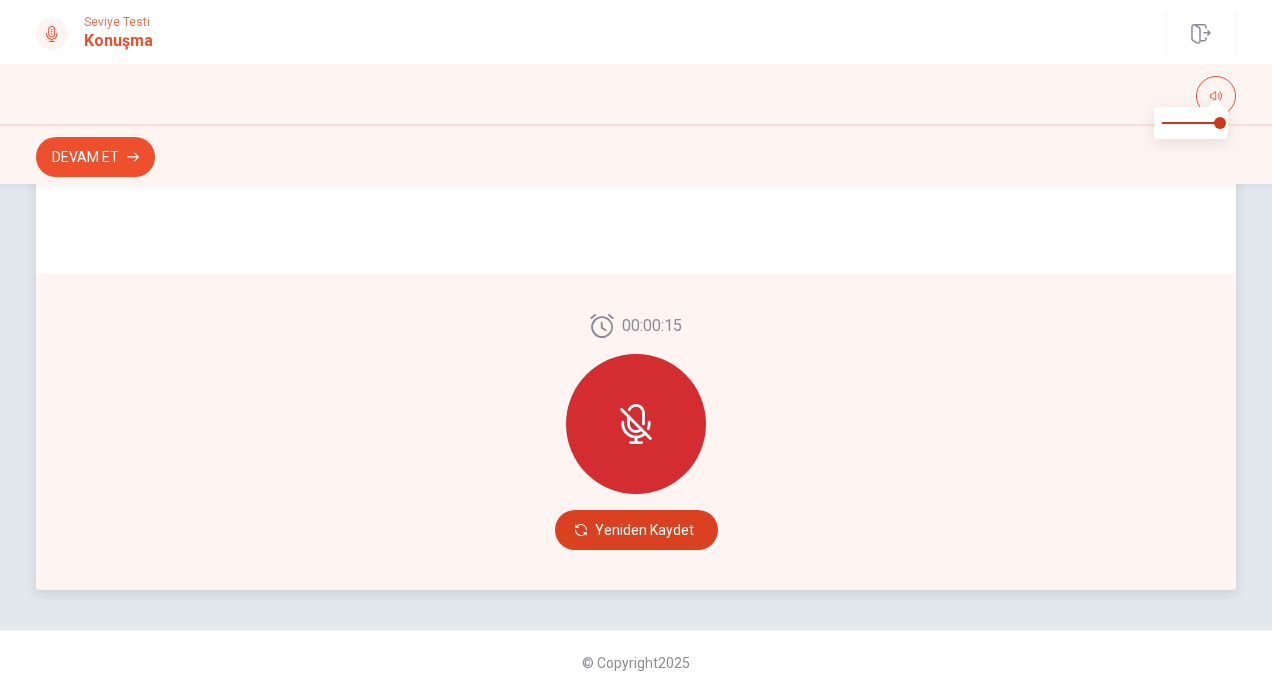 click on "Yeniden Kaydet" at bounding box center (636, 530) 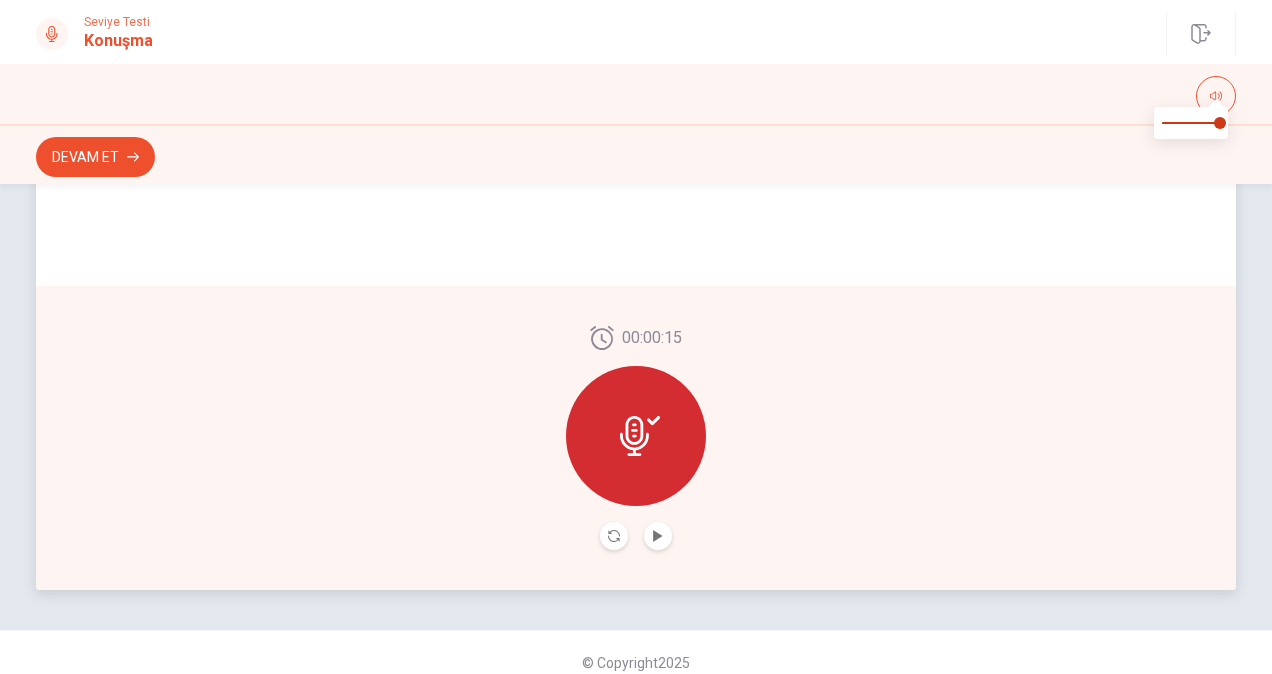 click at bounding box center (614, 536) 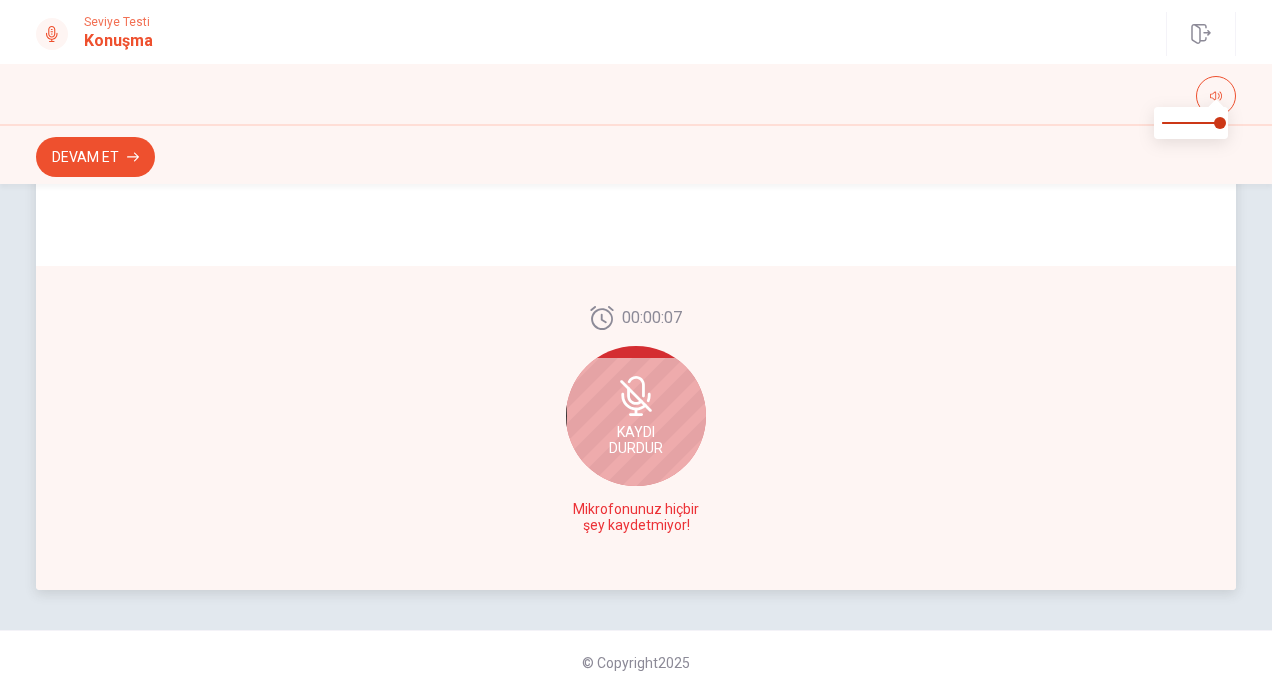 click on "Kaydı   Durdur" at bounding box center (636, 440) 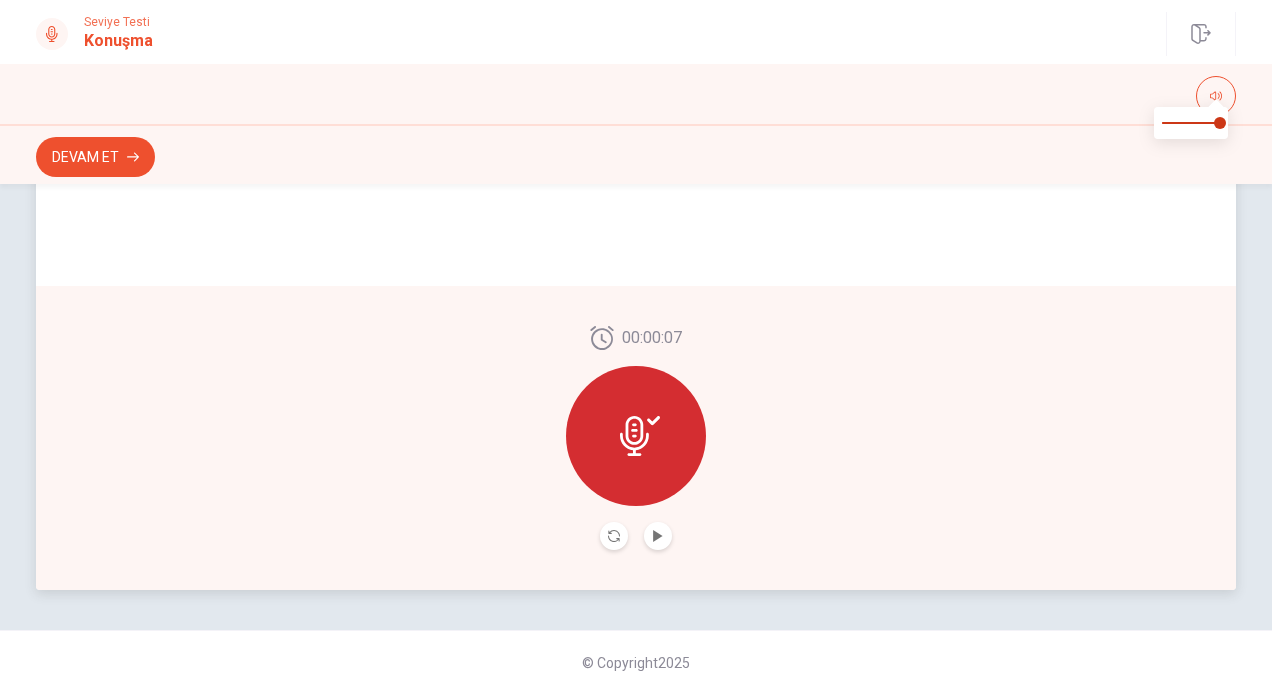 click at bounding box center [640, 436] 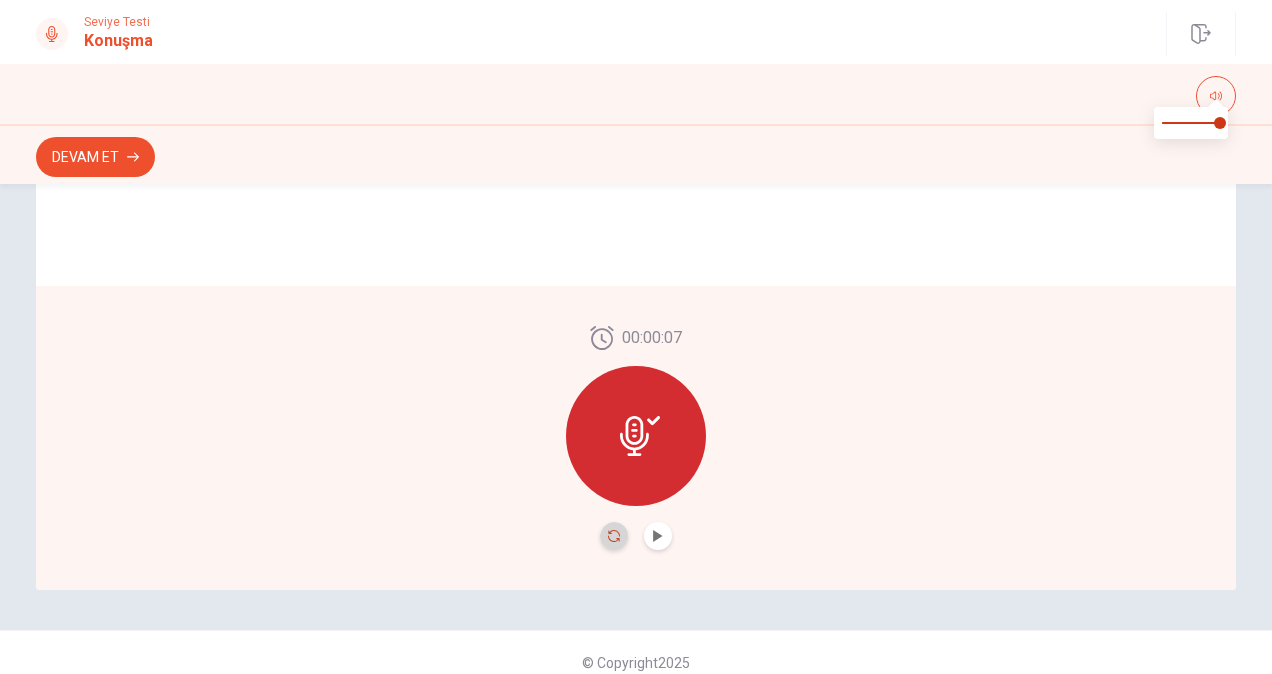click at bounding box center (614, 536) 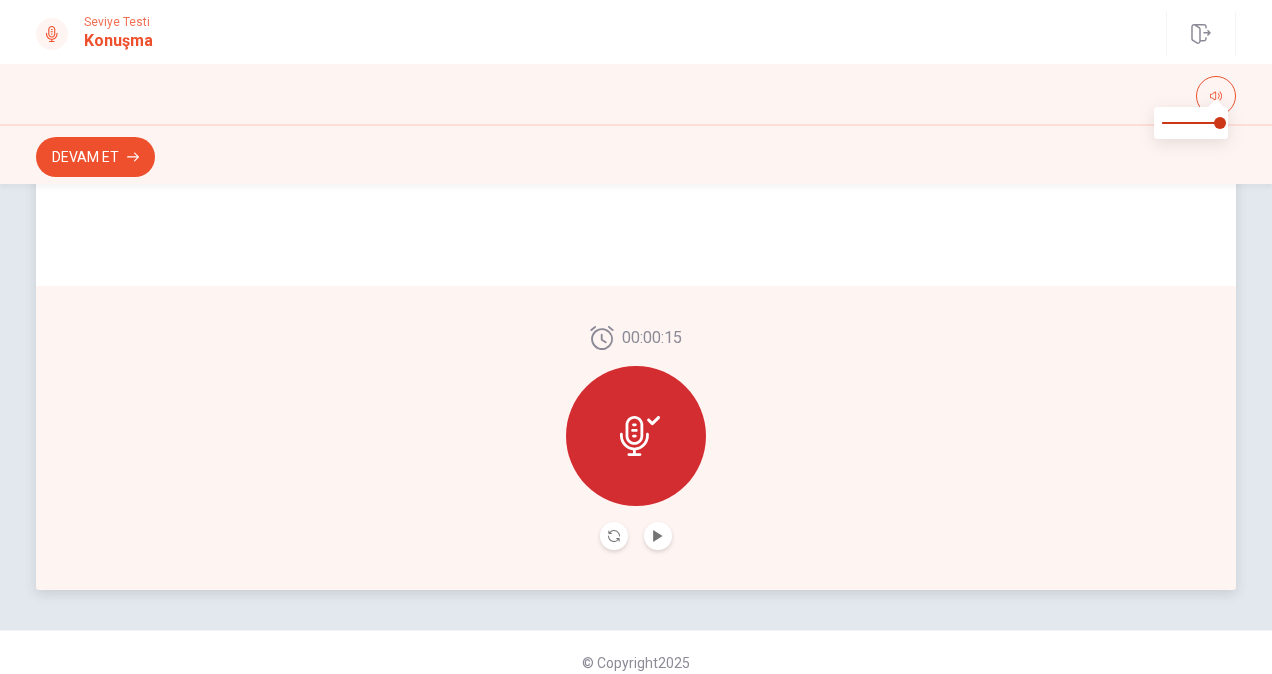 click on "00:00:15" at bounding box center (636, 438) 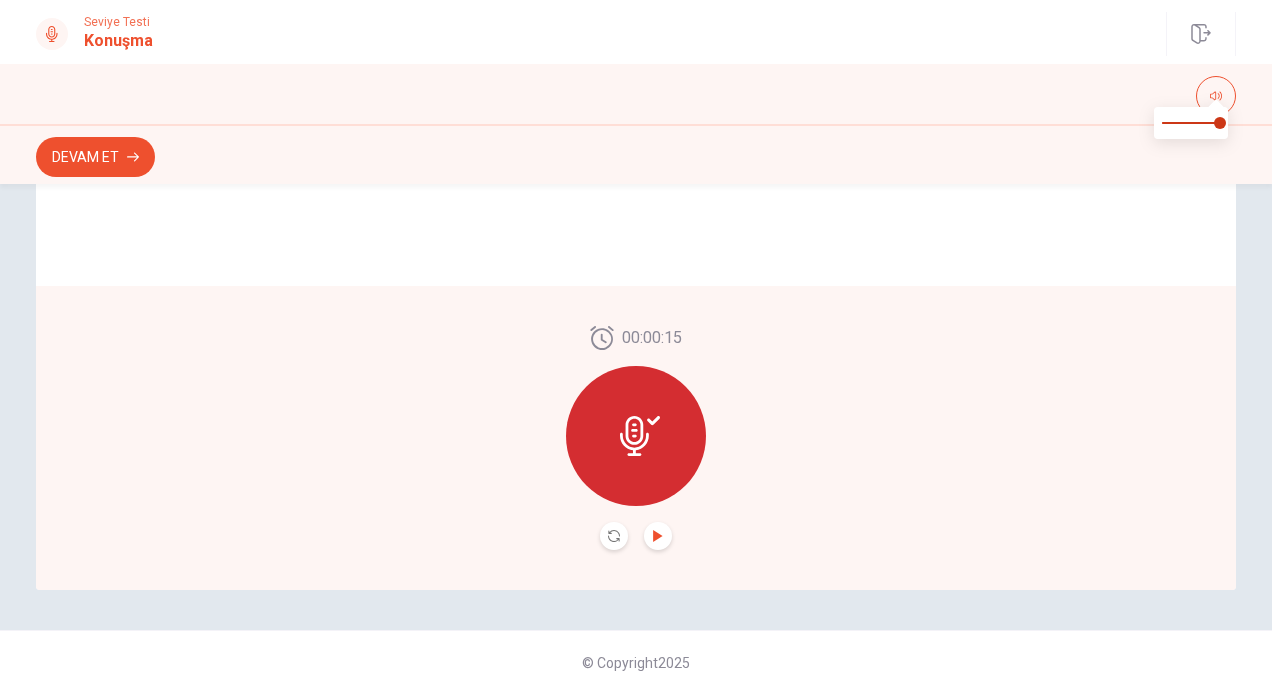 click at bounding box center (658, 536) 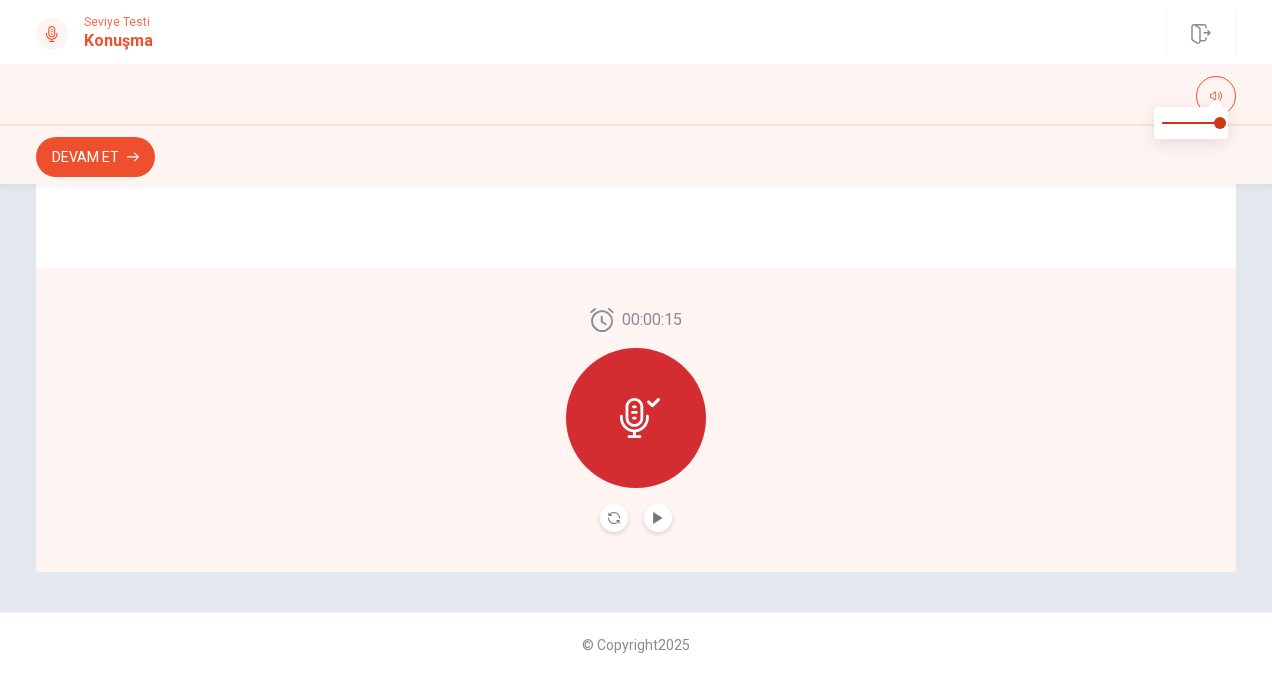 scroll, scrollTop: 526, scrollLeft: 0, axis: vertical 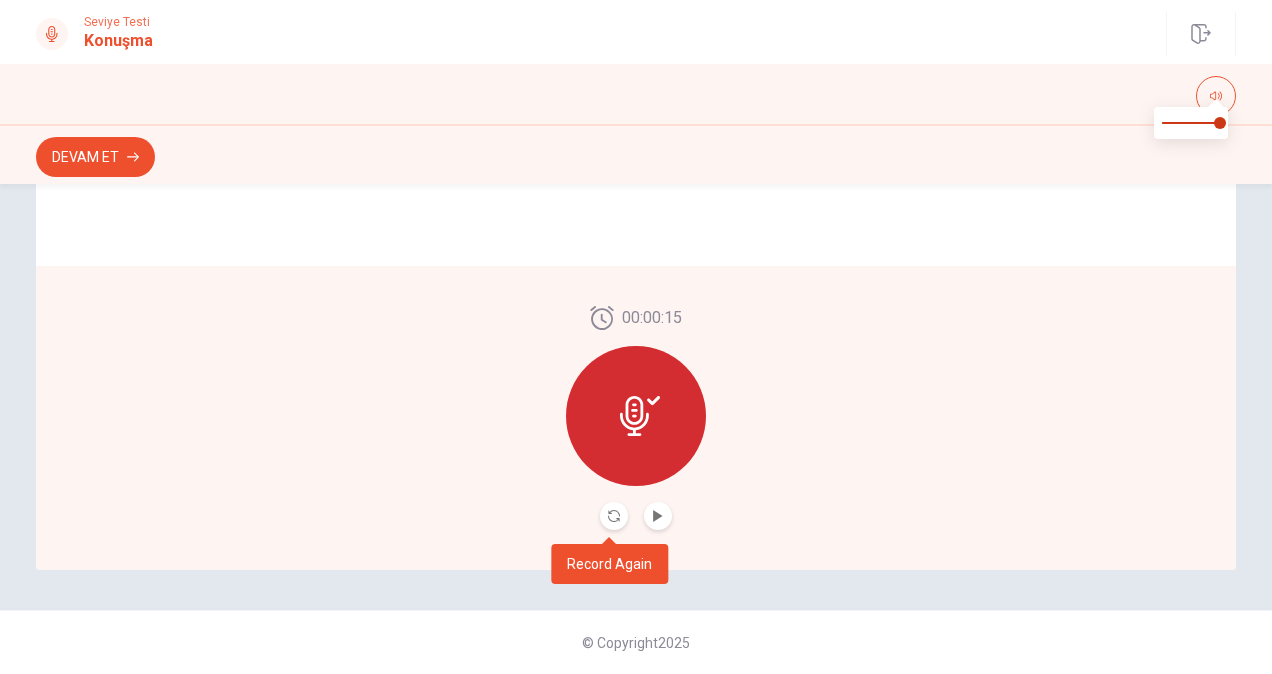 click at bounding box center [614, 516] 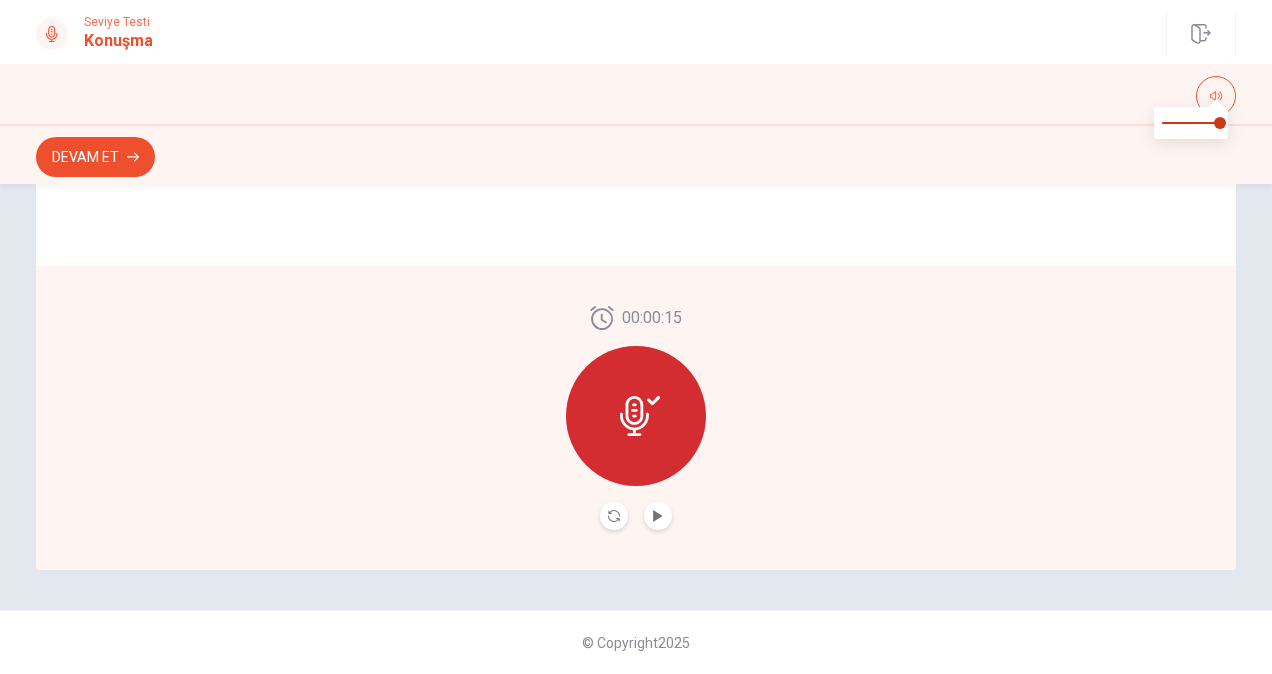 drag, startPoint x: 646, startPoint y: 516, endPoint x: 660, endPoint y: 520, distance: 14.56022 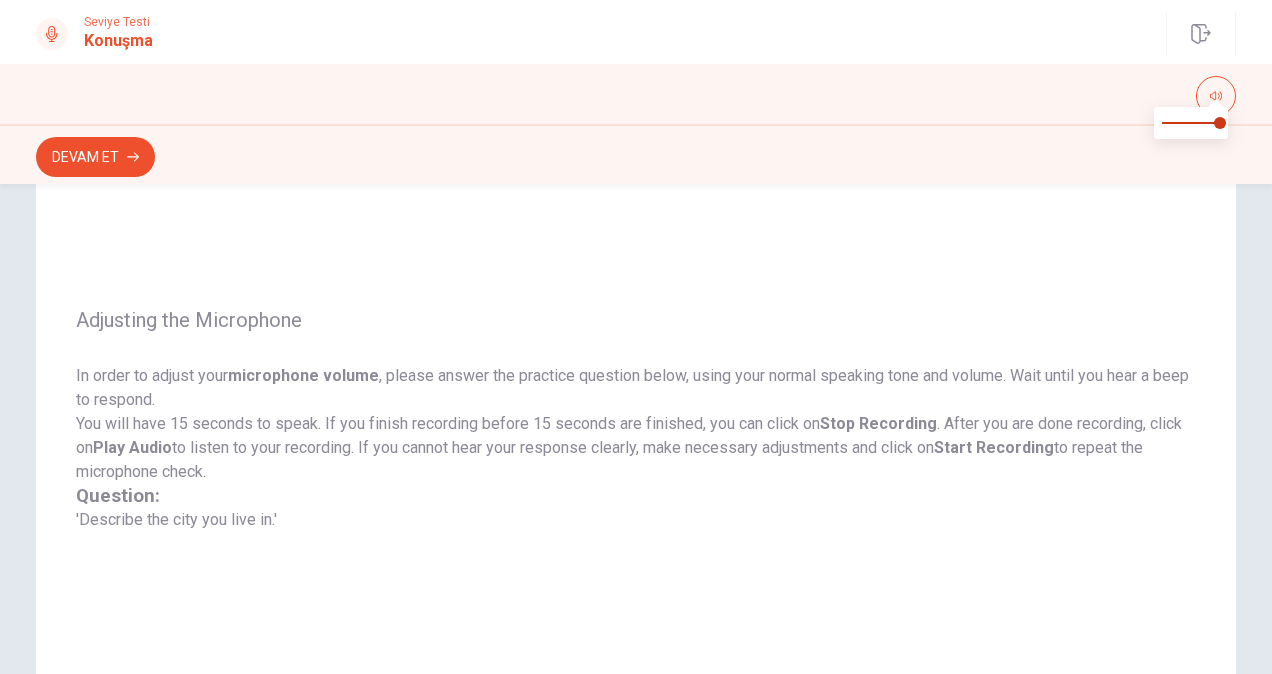 scroll, scrollTop: 0, scrollLeft: 0, axis: both 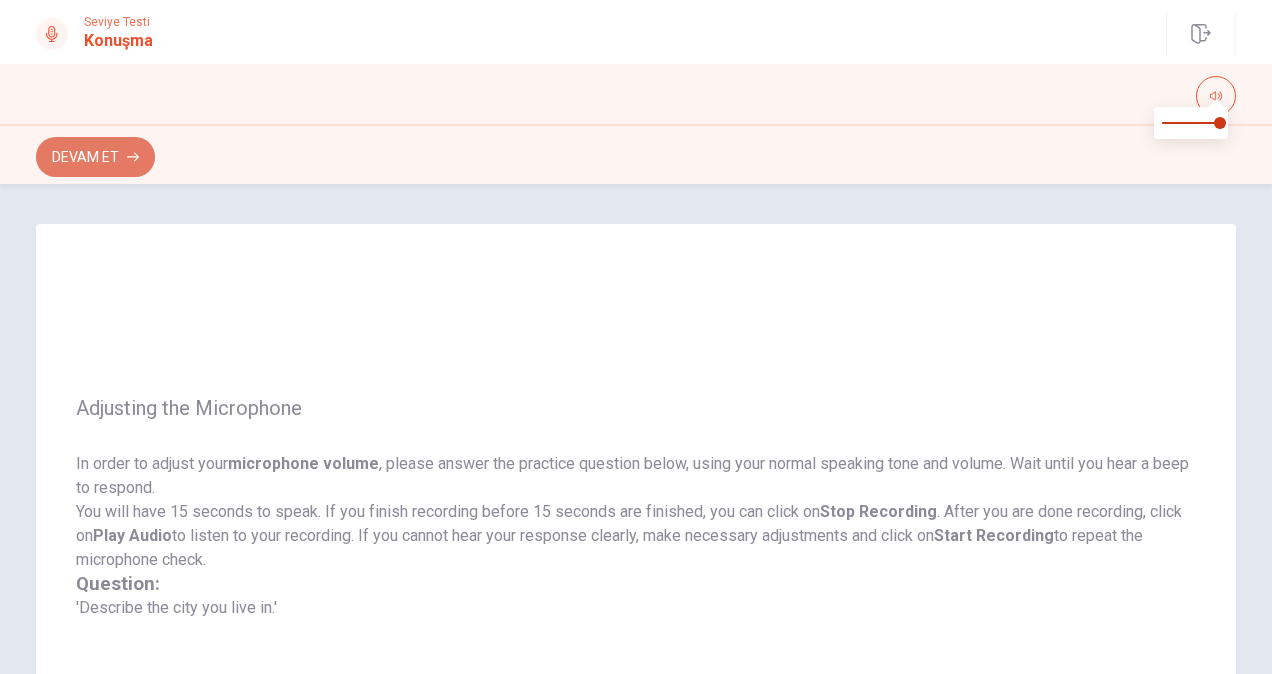click on "Devam Et" at bounding box center [95, 157] 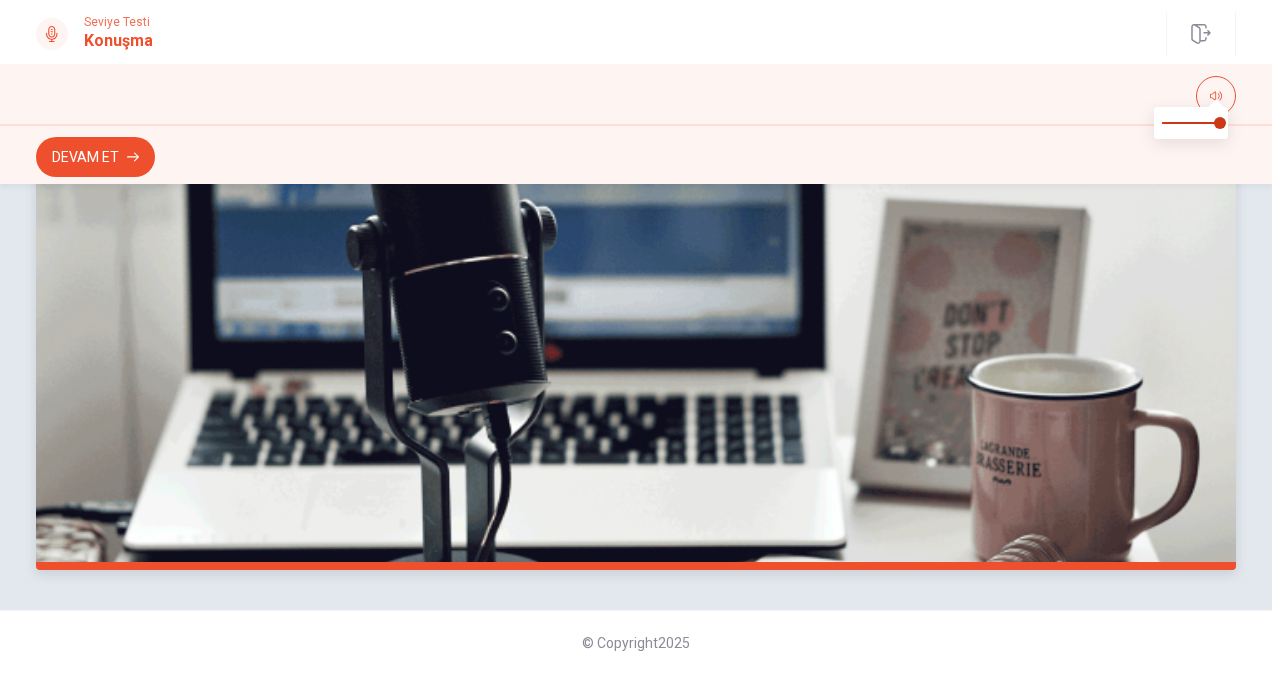 scroll, scrollTop: 0, scrollLeft: 0, axis: both 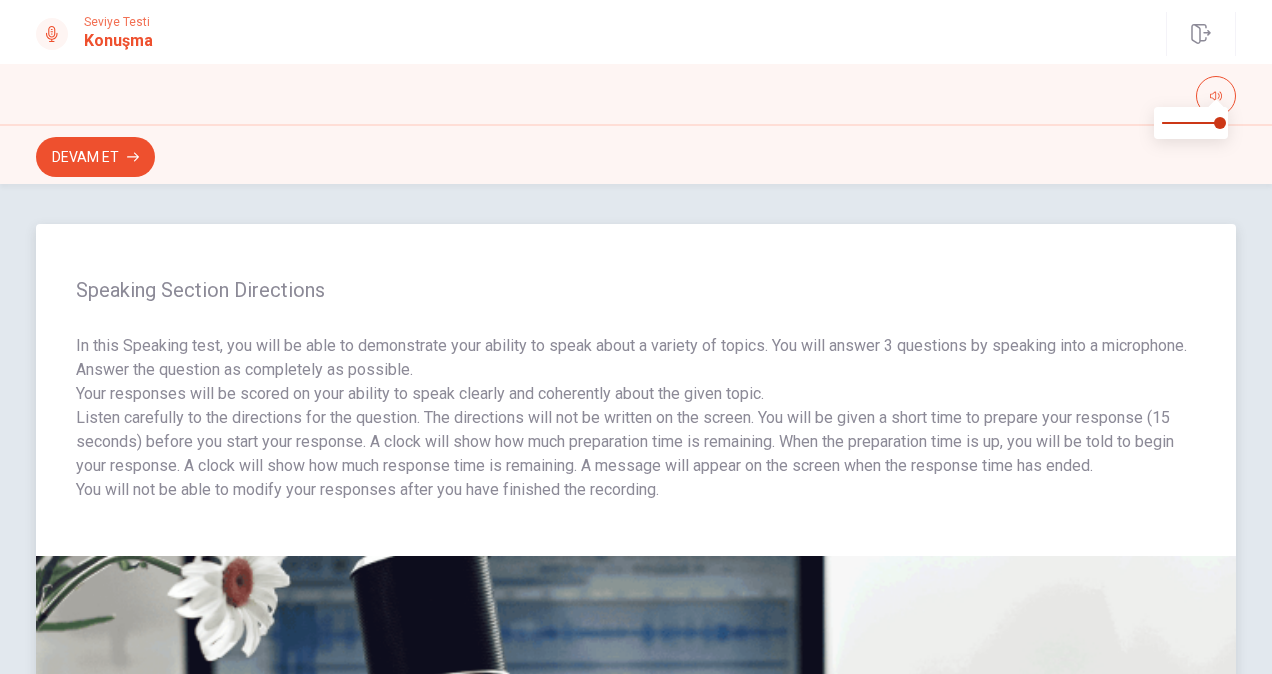 click on "Speaking Section Directions In this Speaking test, you will be able to demonstrate your ability to speak about a variety of topics. You will answer 3 questions by speaking into a microphone. Answer the question as completely as possible. Your responses will be scored on your ability to speak clearly and coherently about the given topic. Listen carefully to the directions for the question. The directions will not be written on the screen. You will be given a short time to prepare your response (15 seconds) before you start your response. A clock will show how much preparation time is remaining. When the preparation time is up, you will be told to begin your response. A clock will show how much response time is remaining. A message will appear on the screen when the response time has ended. You will not be able to modify your responses after you have finished the recording." at bounding box center [636, 390] 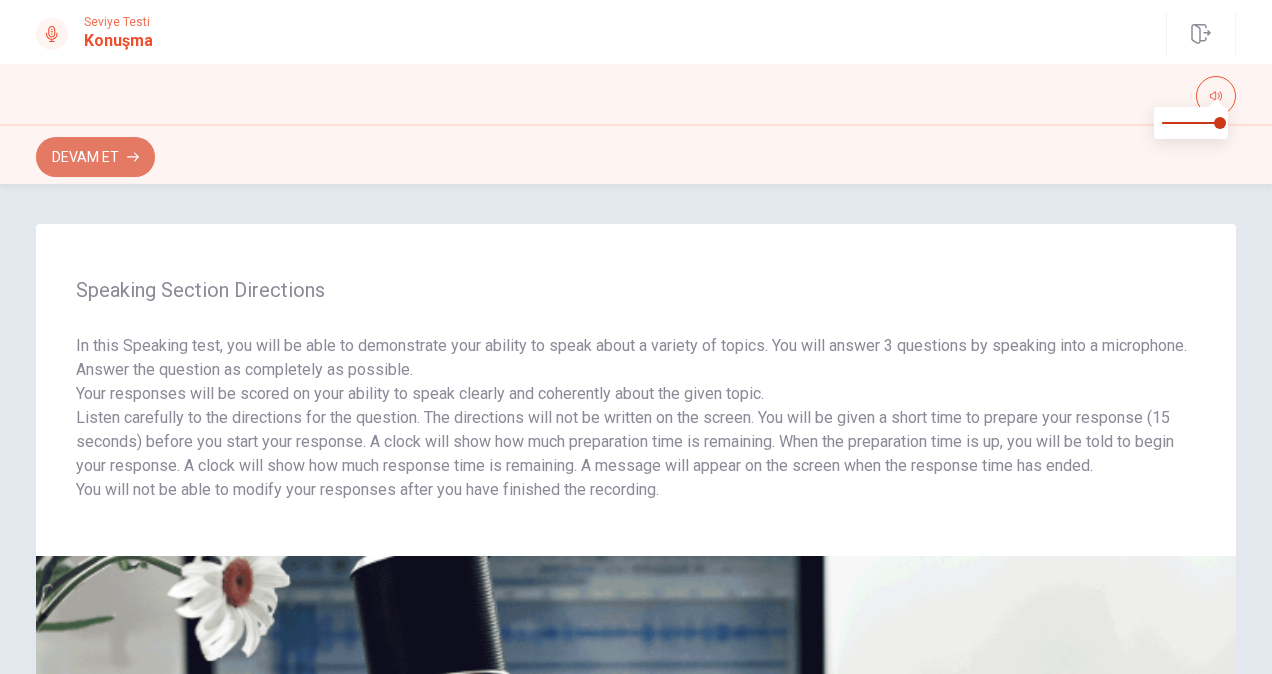 click on "Devam Et" at bounding box center [95, 157] 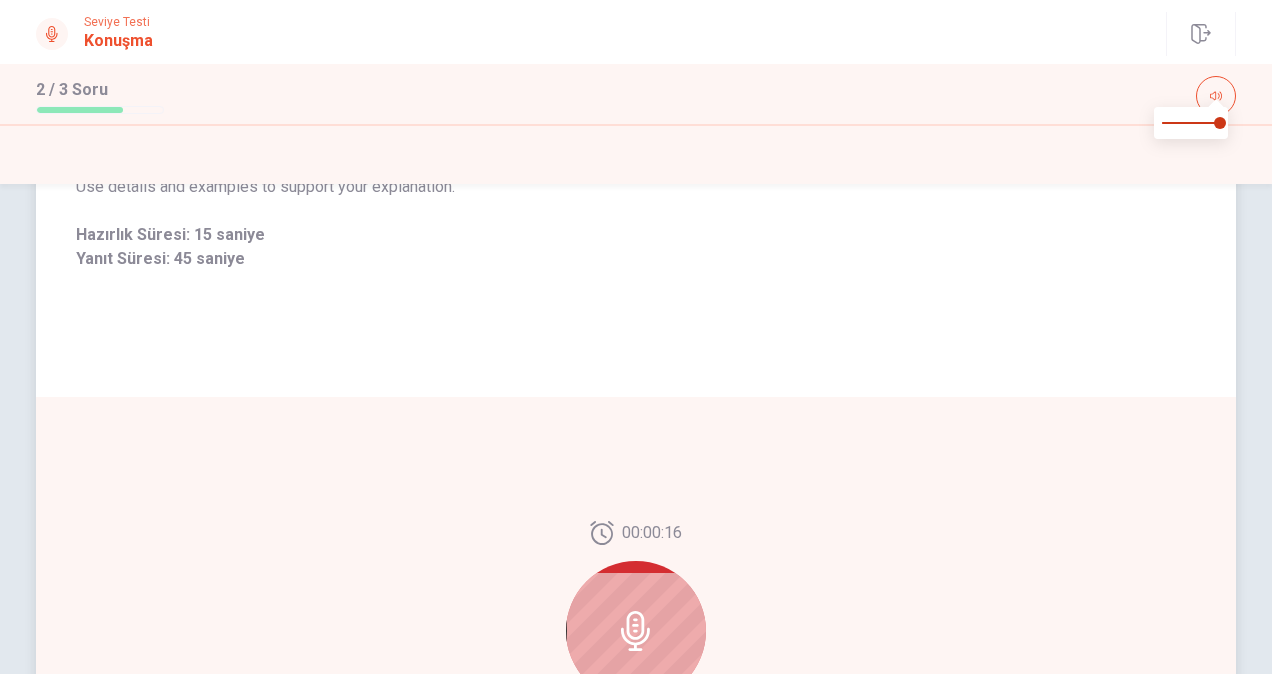 scroll, scrollTop: 523, scrollLeft: 0, axis: vertical 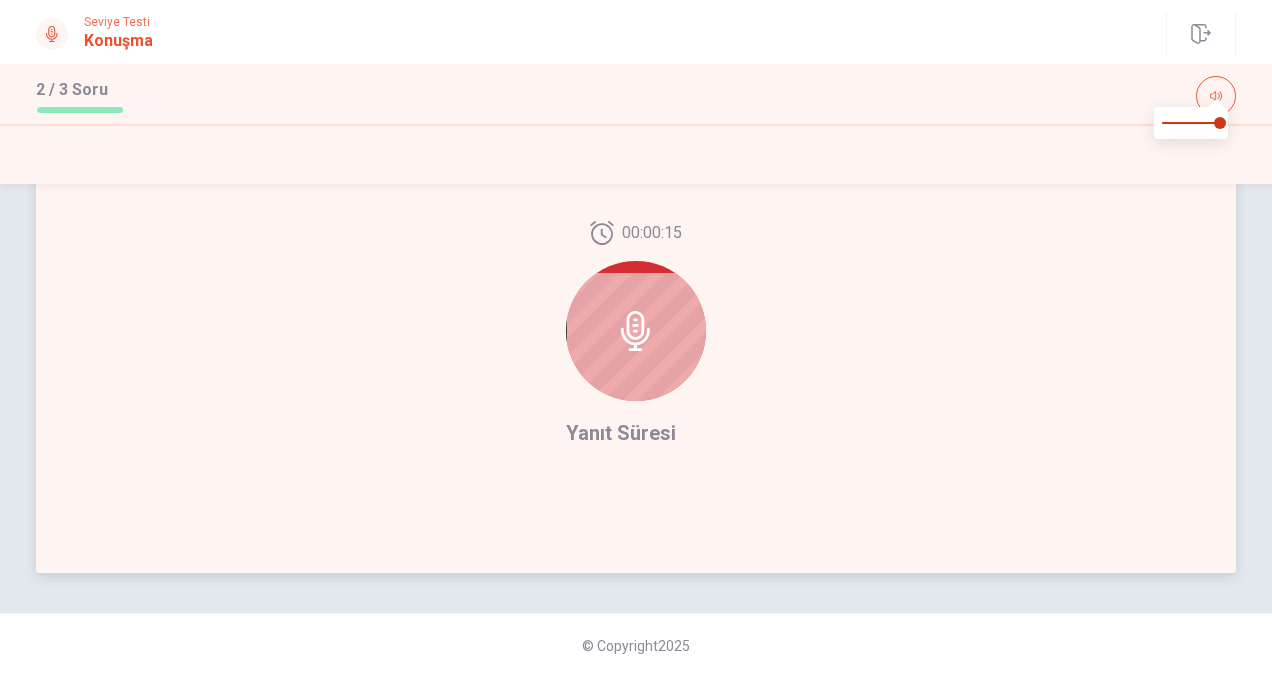 click at bounding box center (636, 331) 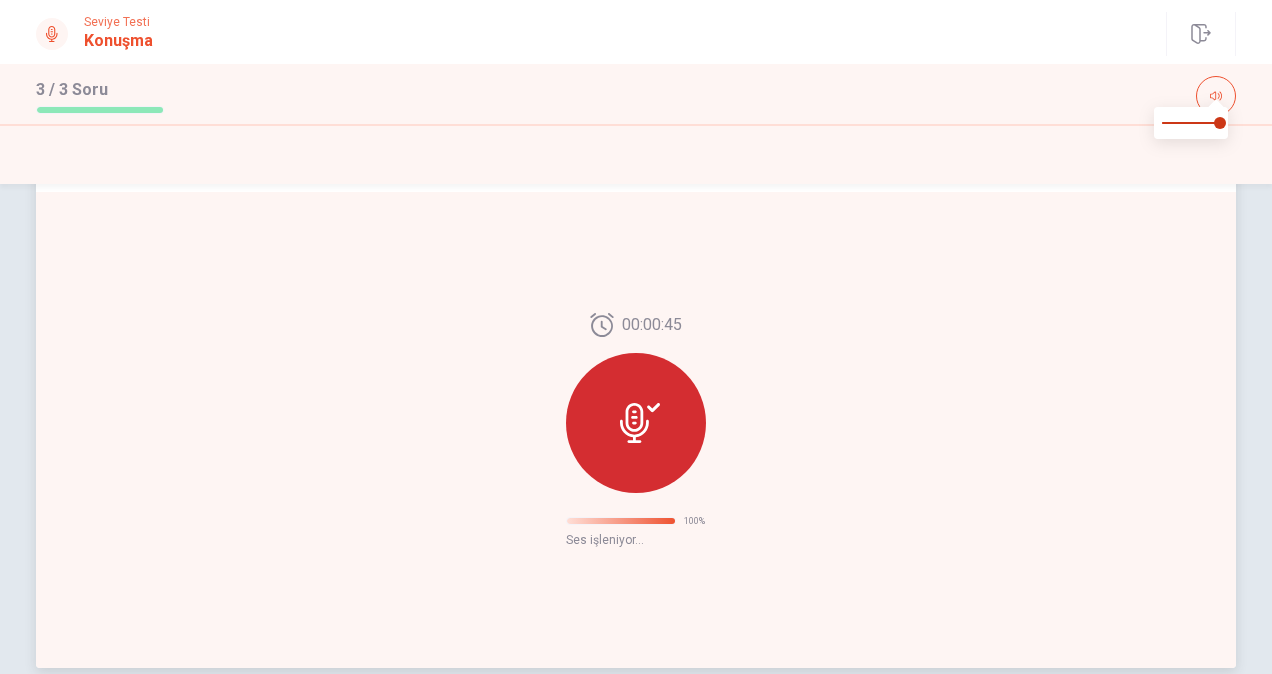 scroll, scrollTop: 174, scrollLeft: 0, axis: vertical 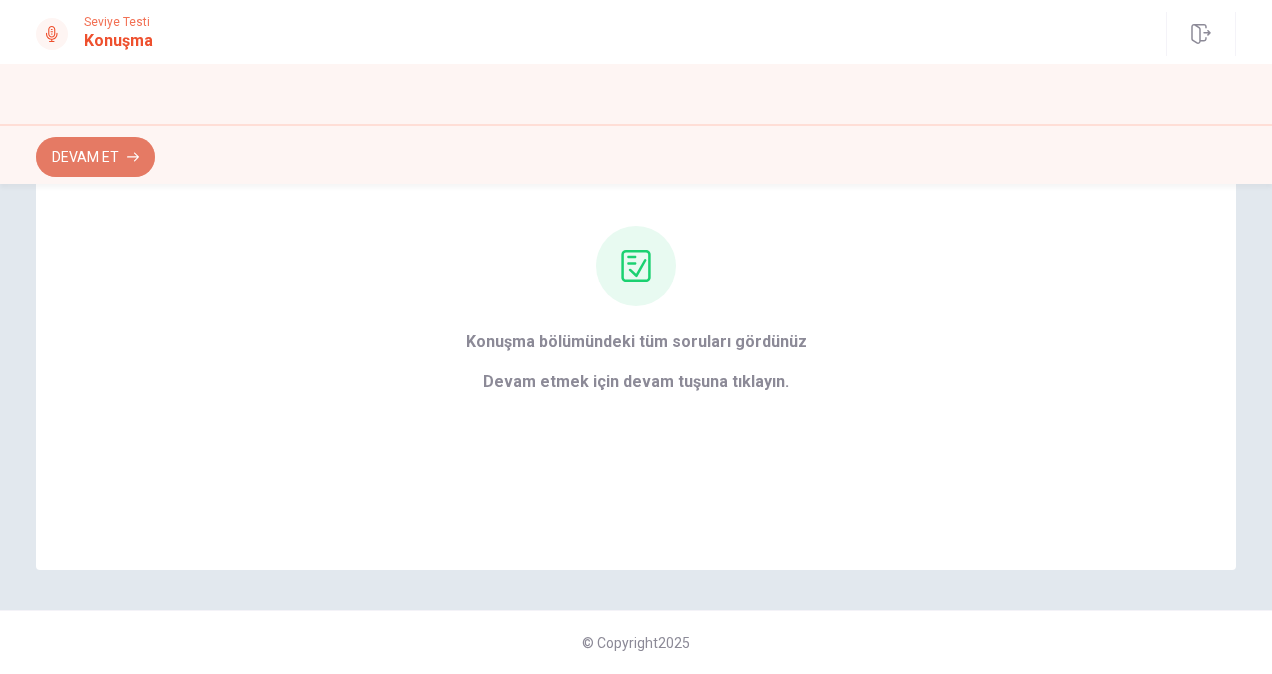 click on "Devam Et" at bounding box center [95, 157] 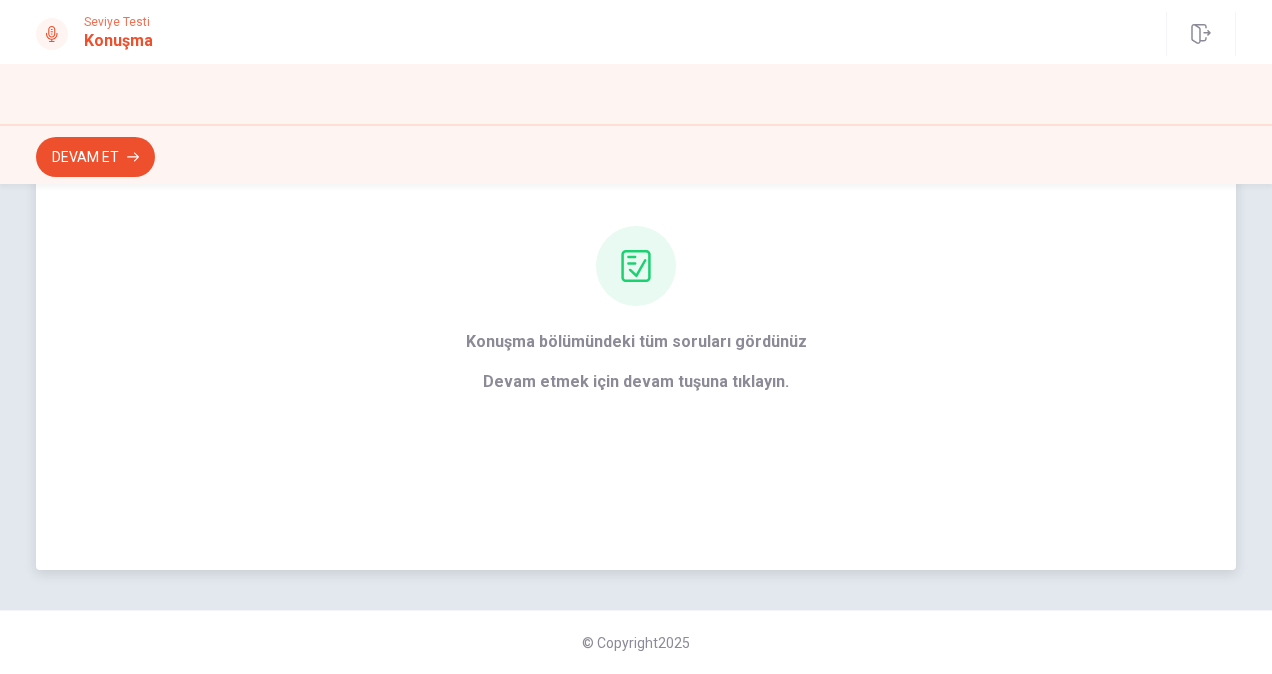 scroll, scrollTop: 54, scrollLeft: 0, axis: vertical 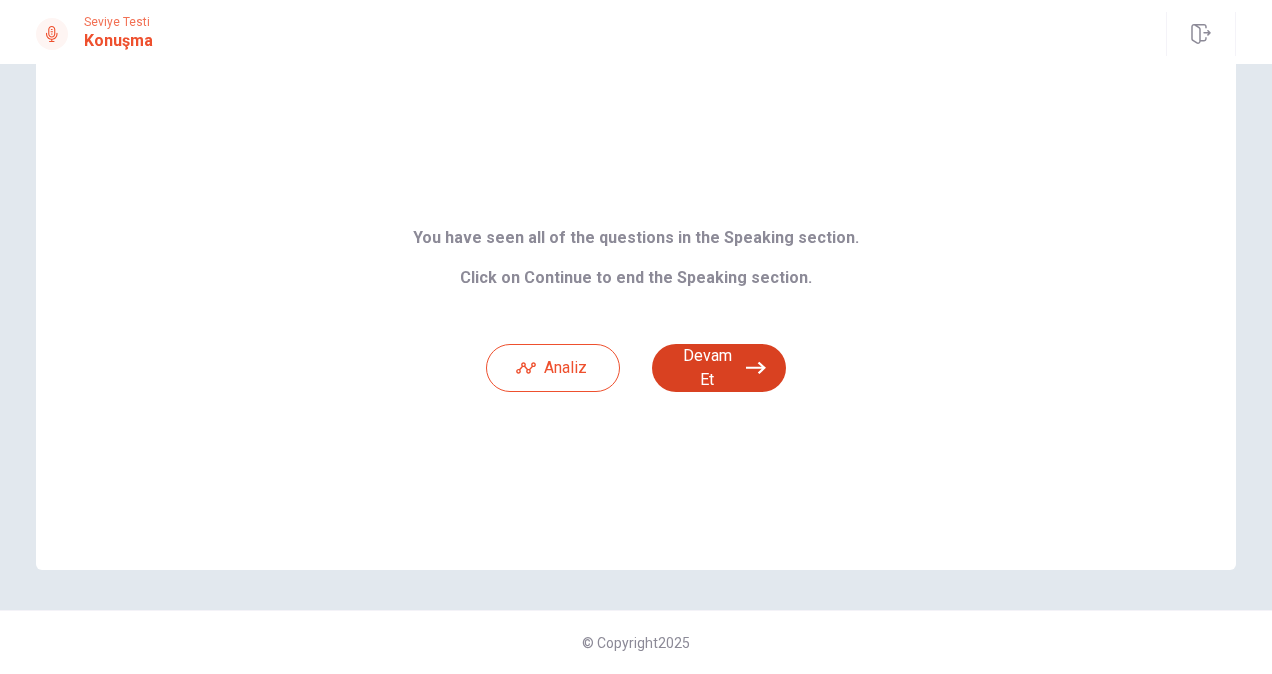 click on "Devam Et" at bounding box center (719, 368) 